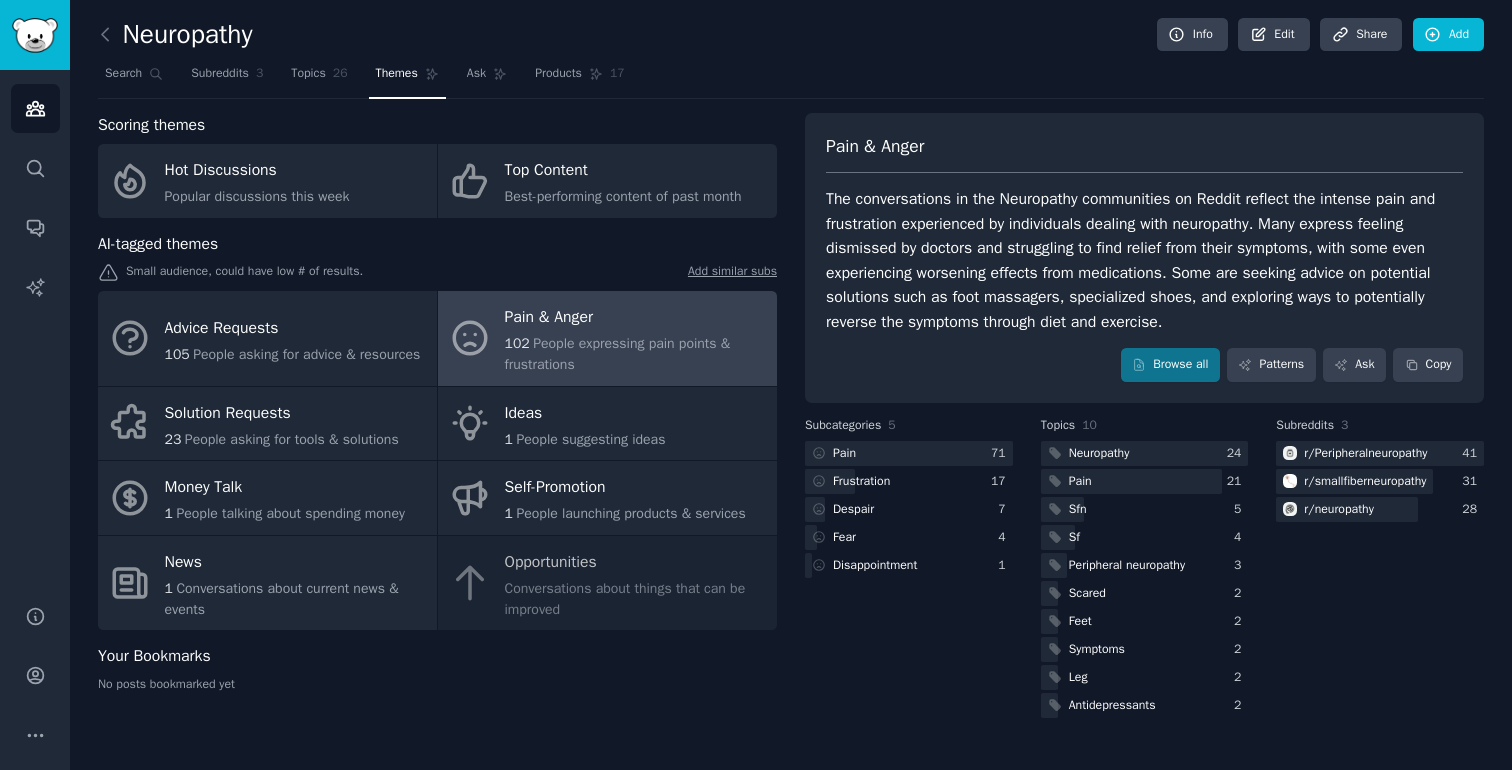 scroll, scrollTop: 0, scrollLeft: 0, axis: both 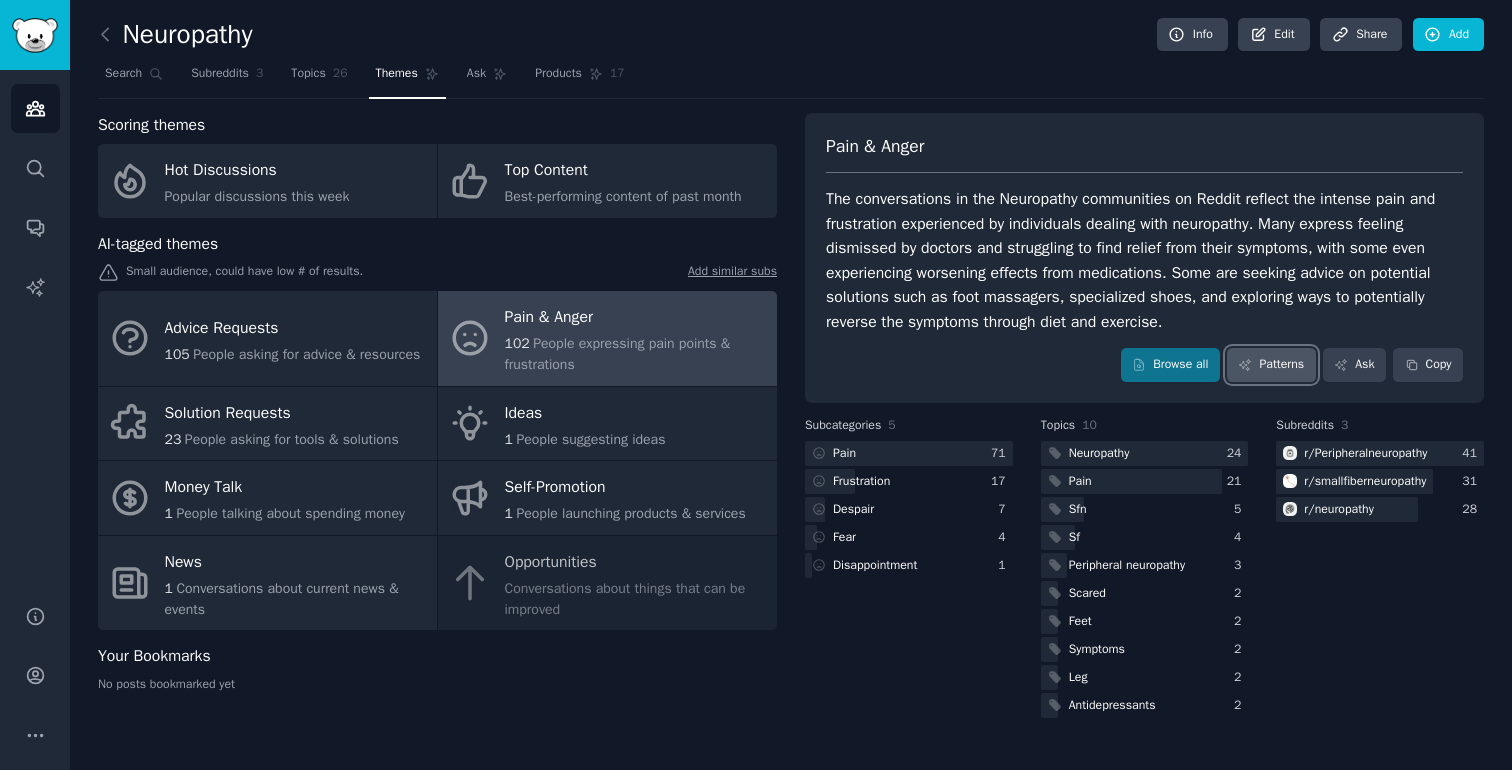 click on "Patterns" at bounding box center (1271, 365) 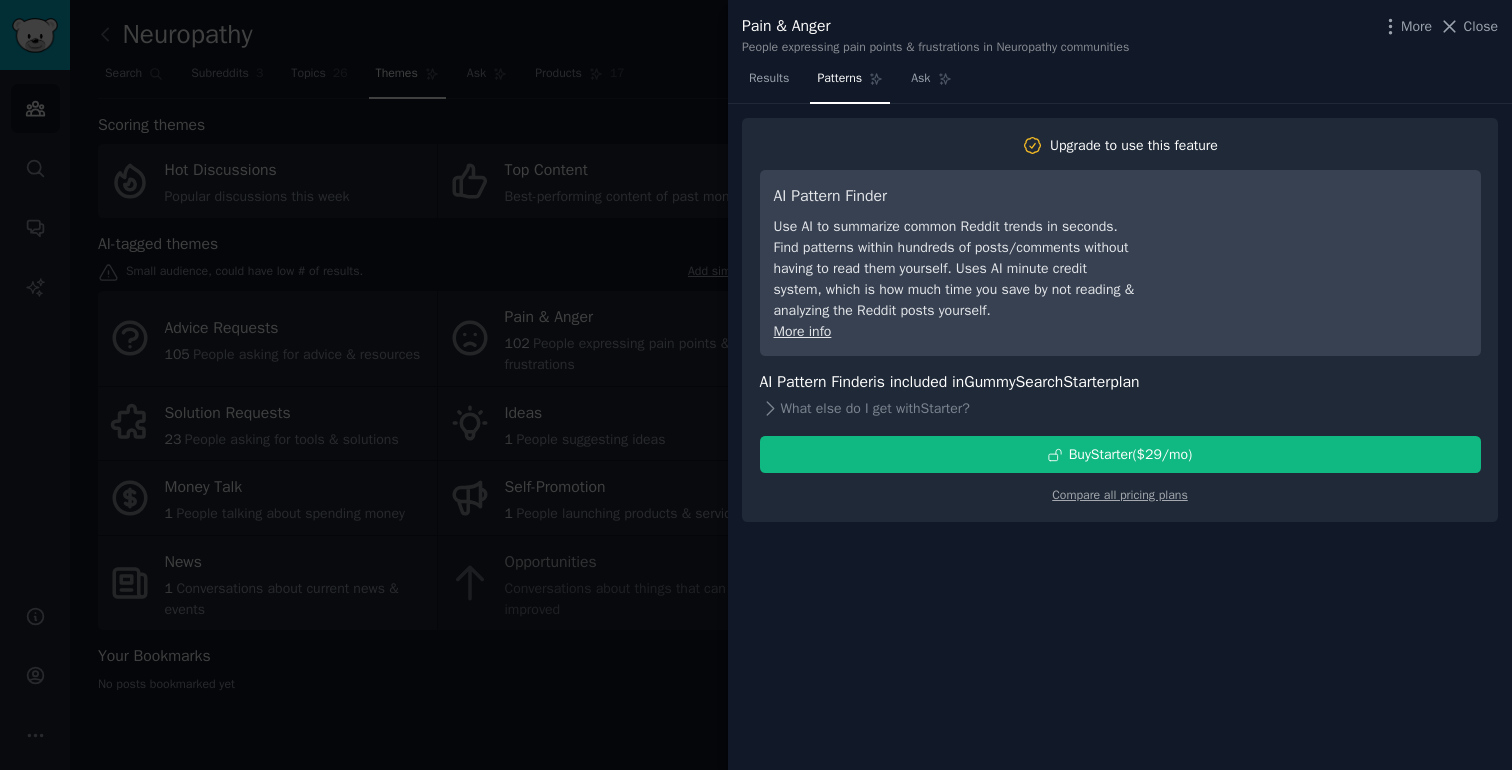 click at bounding box center [756, 385] 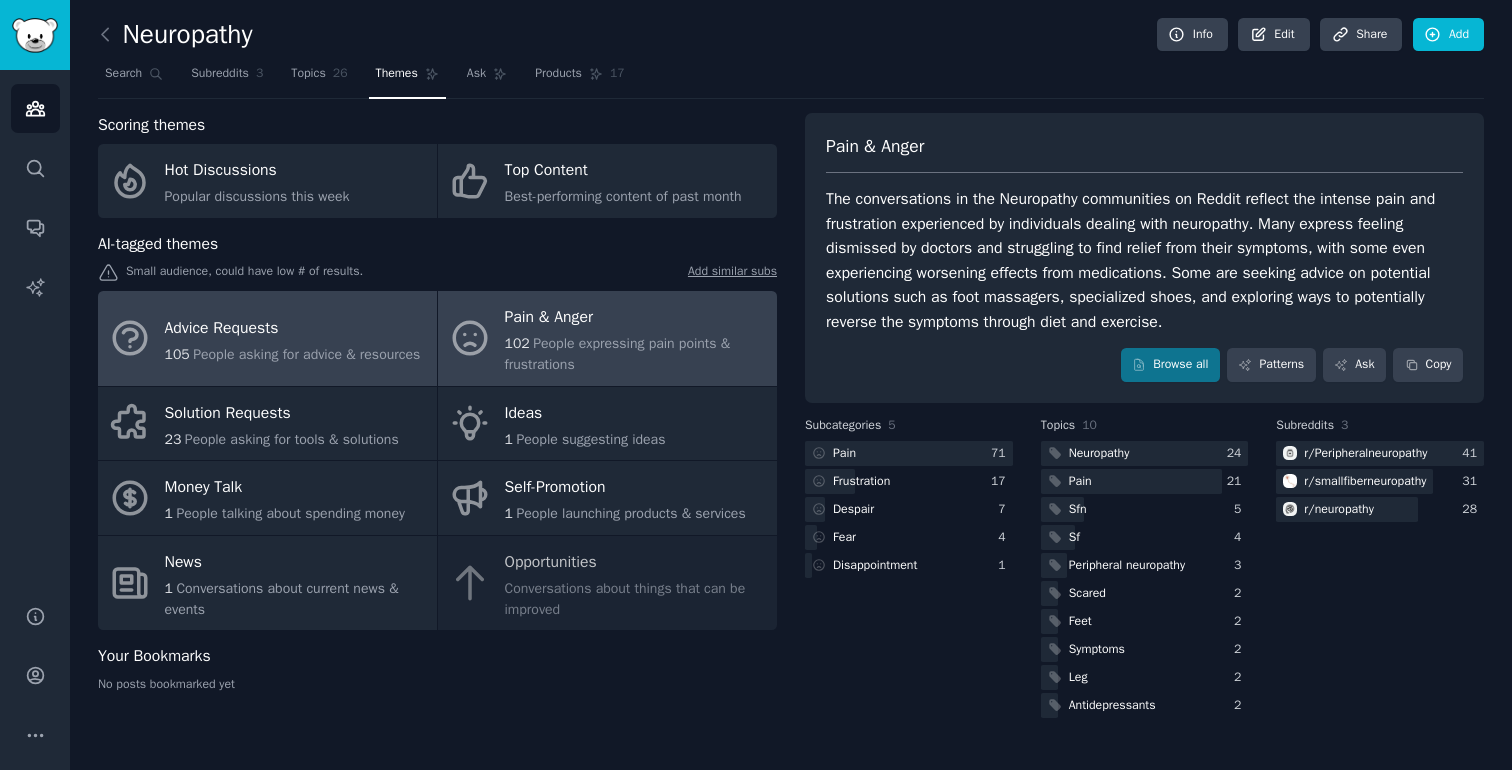 click on "Advice Requests" at bounding box center (293, 328) 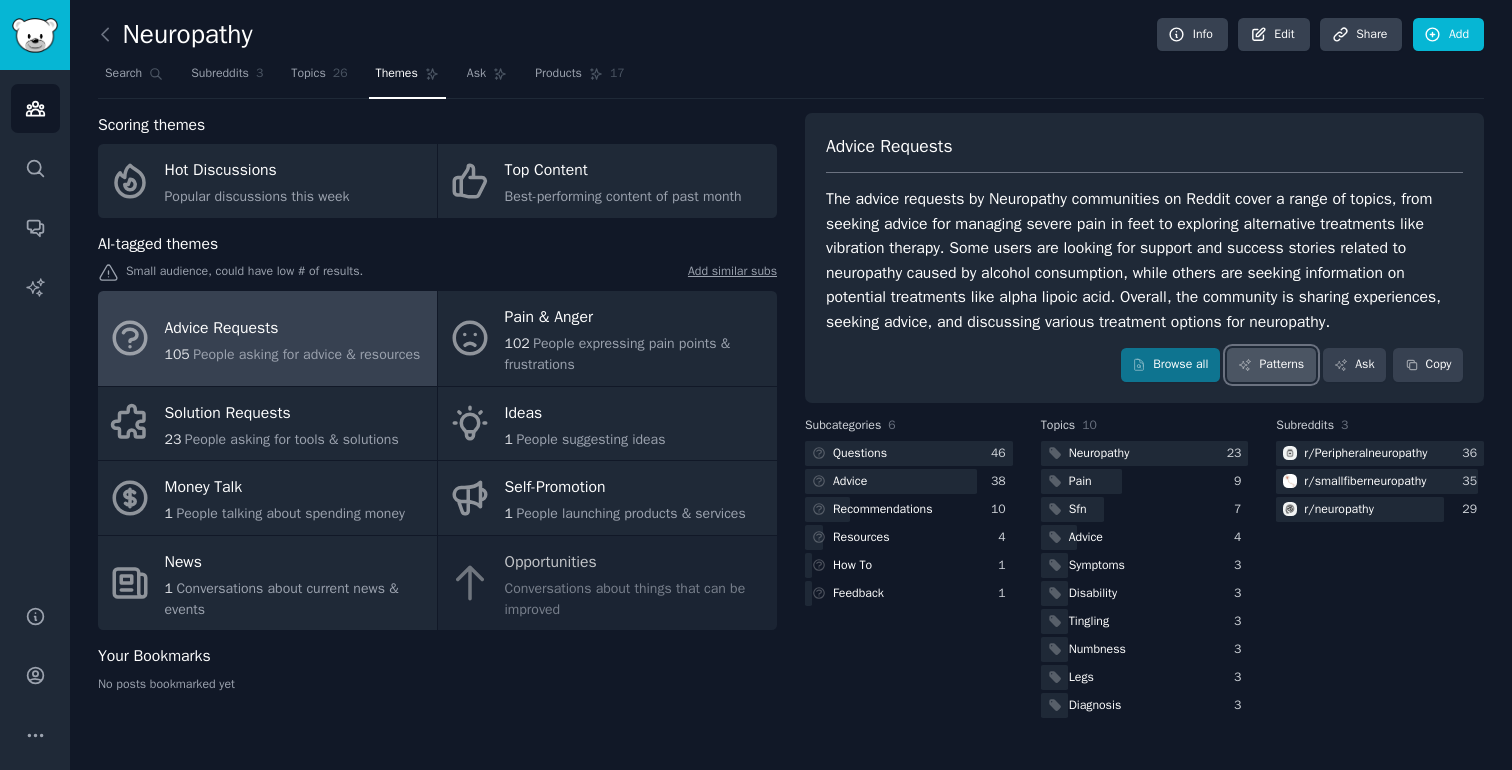 click on "Patterns" at bounding box center [1271, 365] 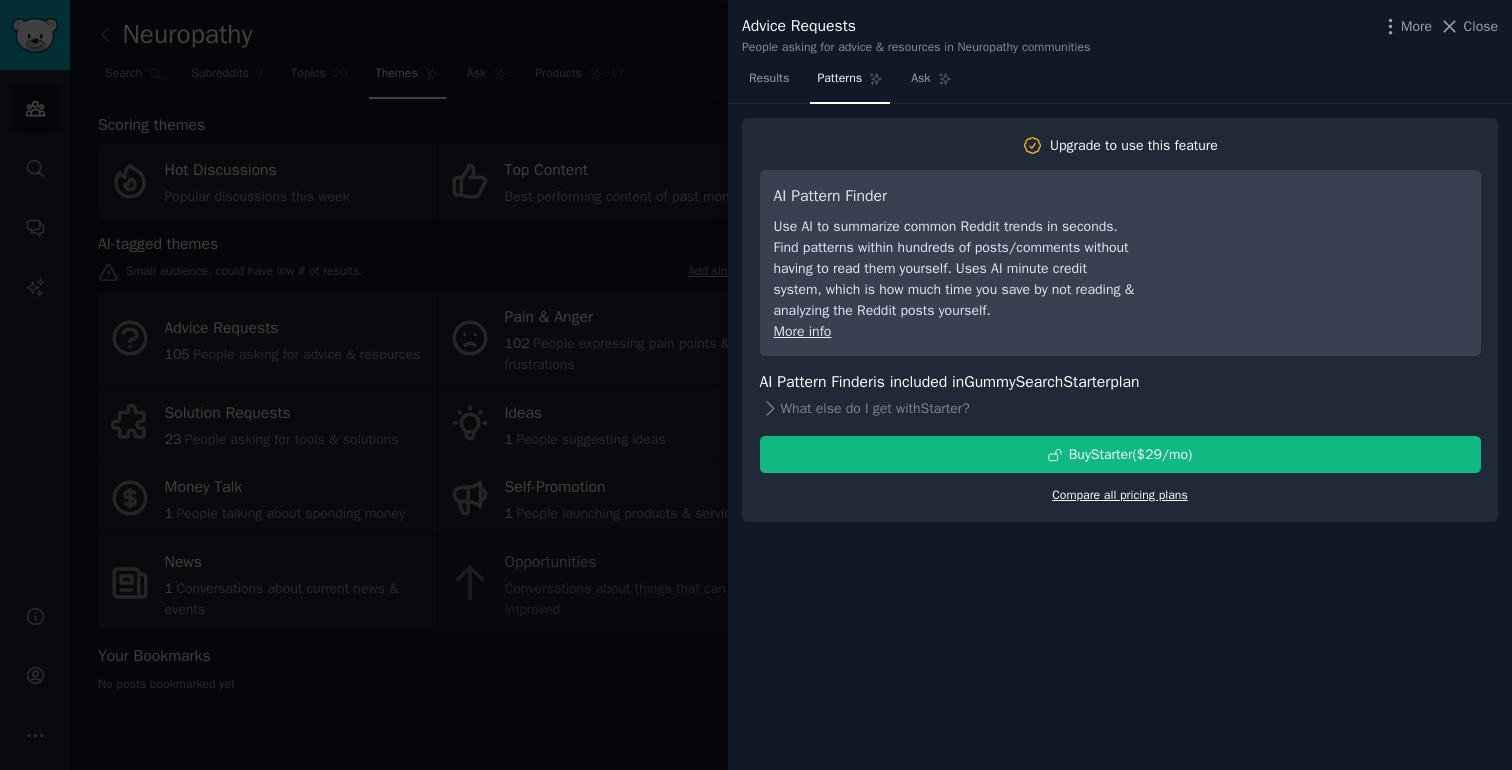 click on "Compare all pricing plans" at bounding box center (1120, 495) 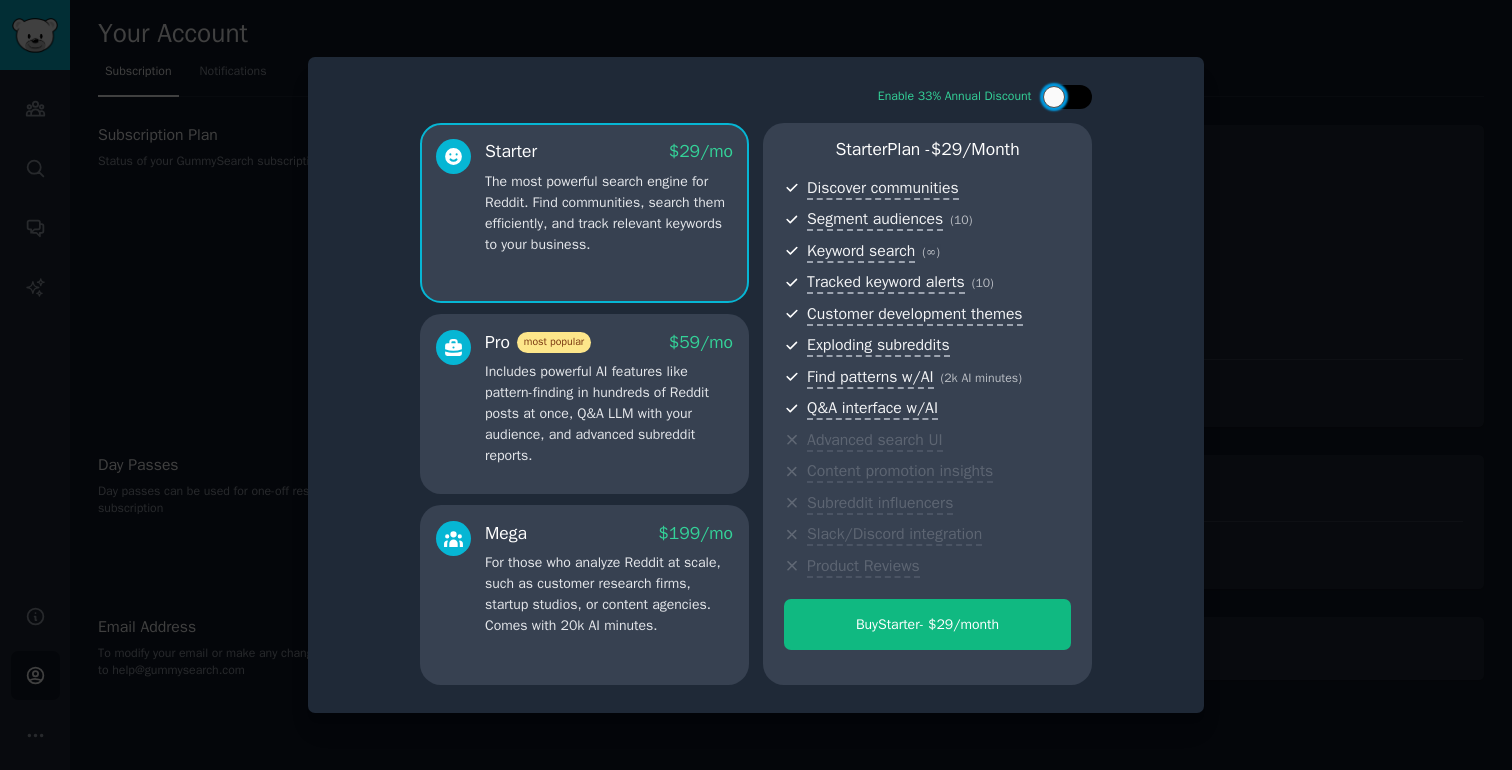 click at bounding box center (1067, 97) 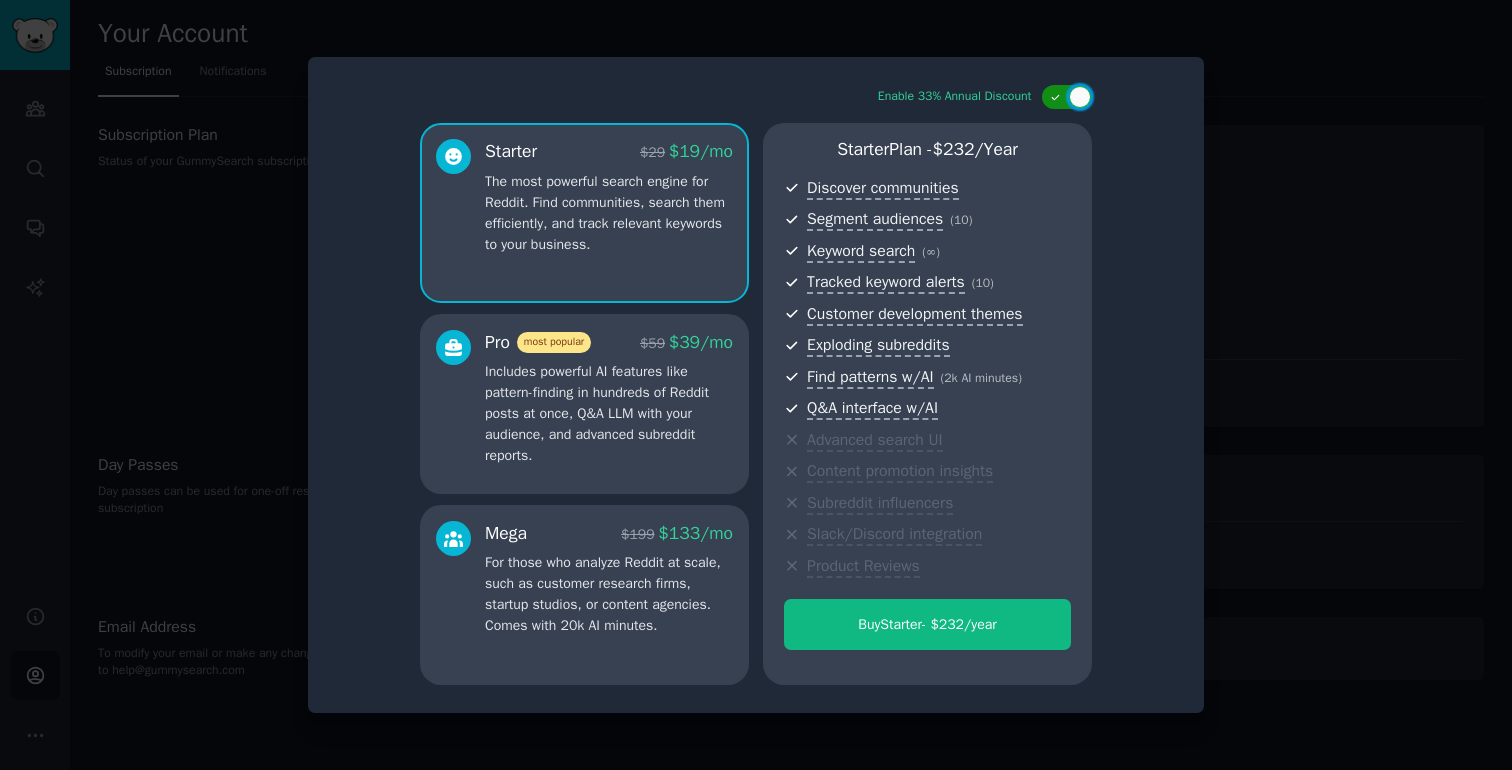 click at bounding box center (1067, 97) 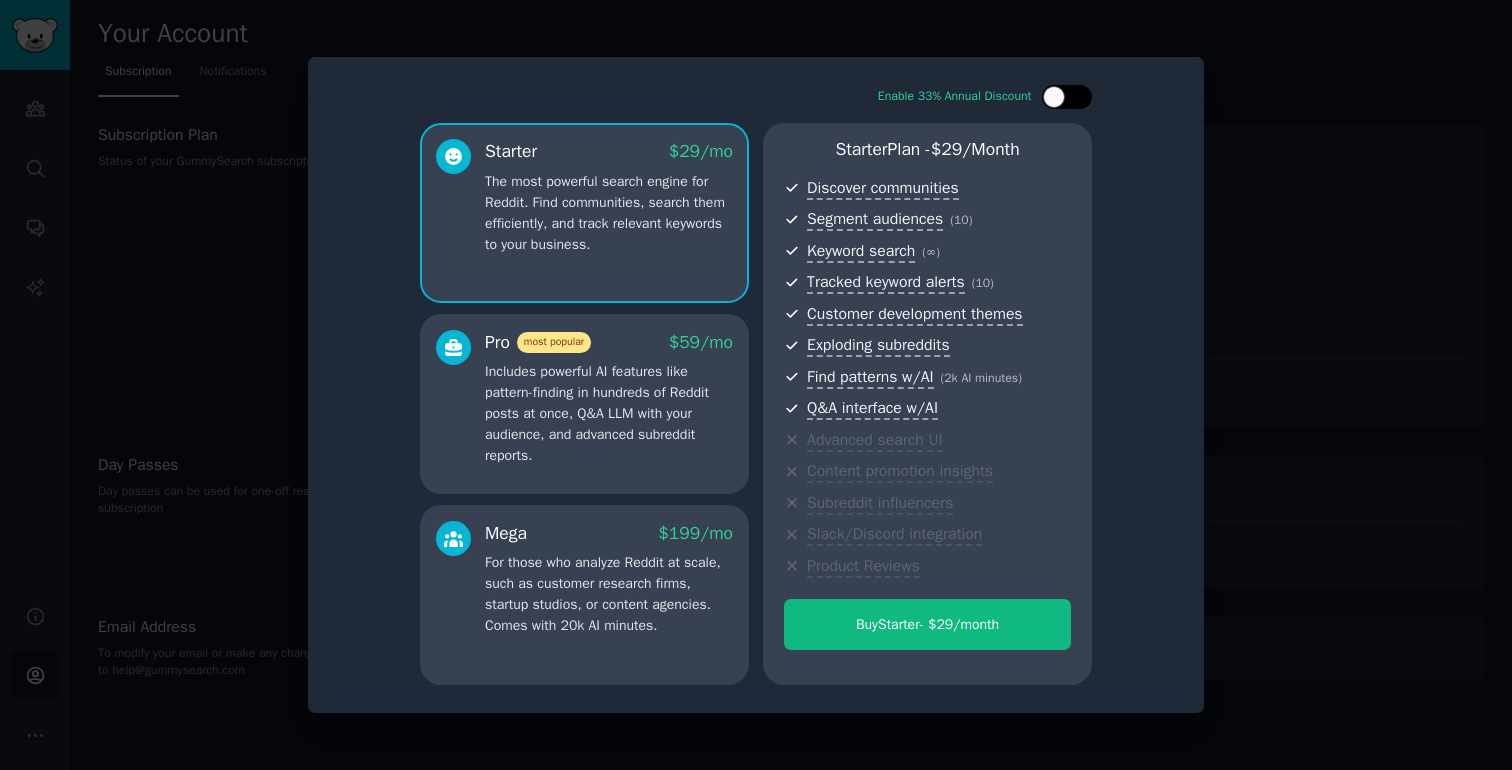 click at bounding box center (1067, 97) 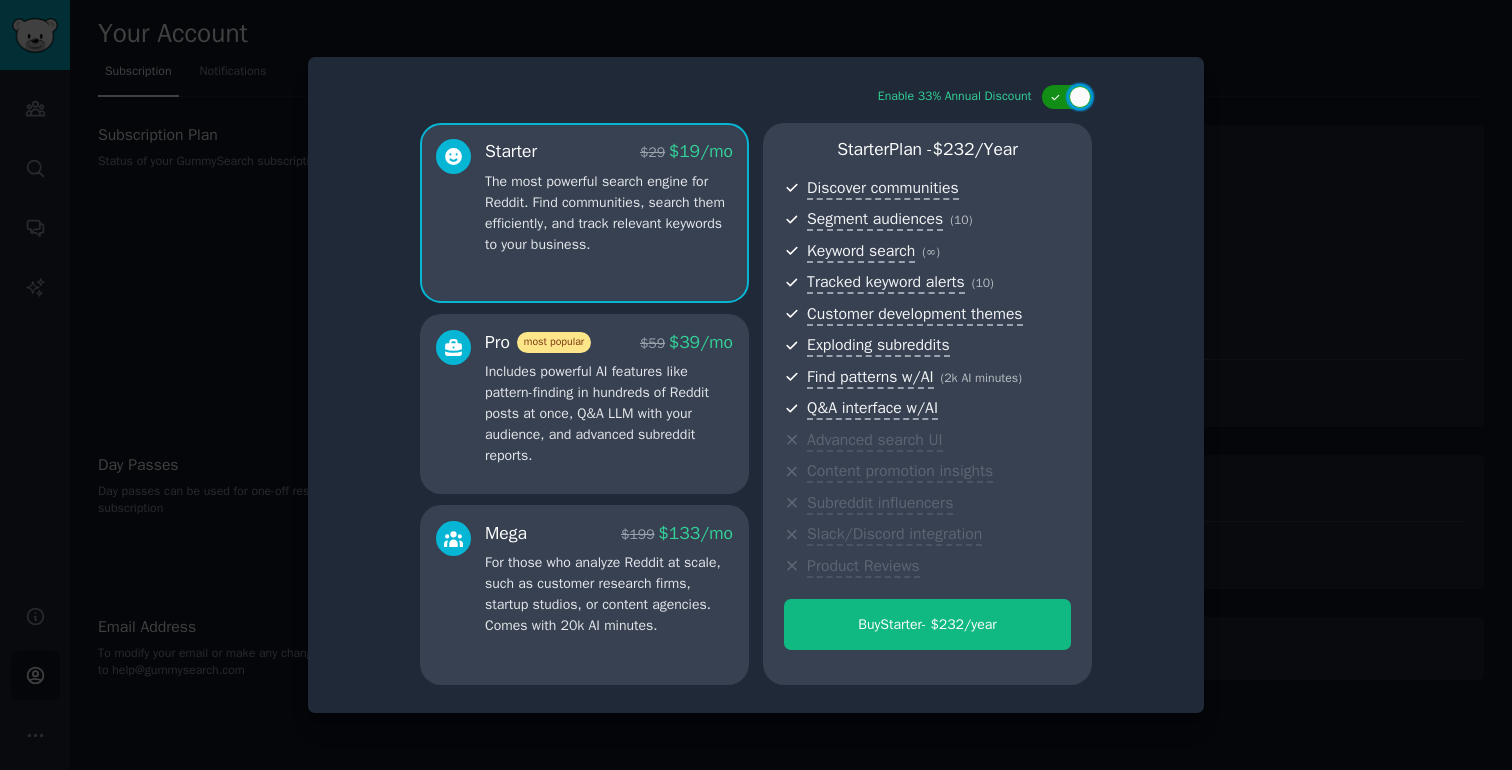 click at bounding box center [1080, 97] 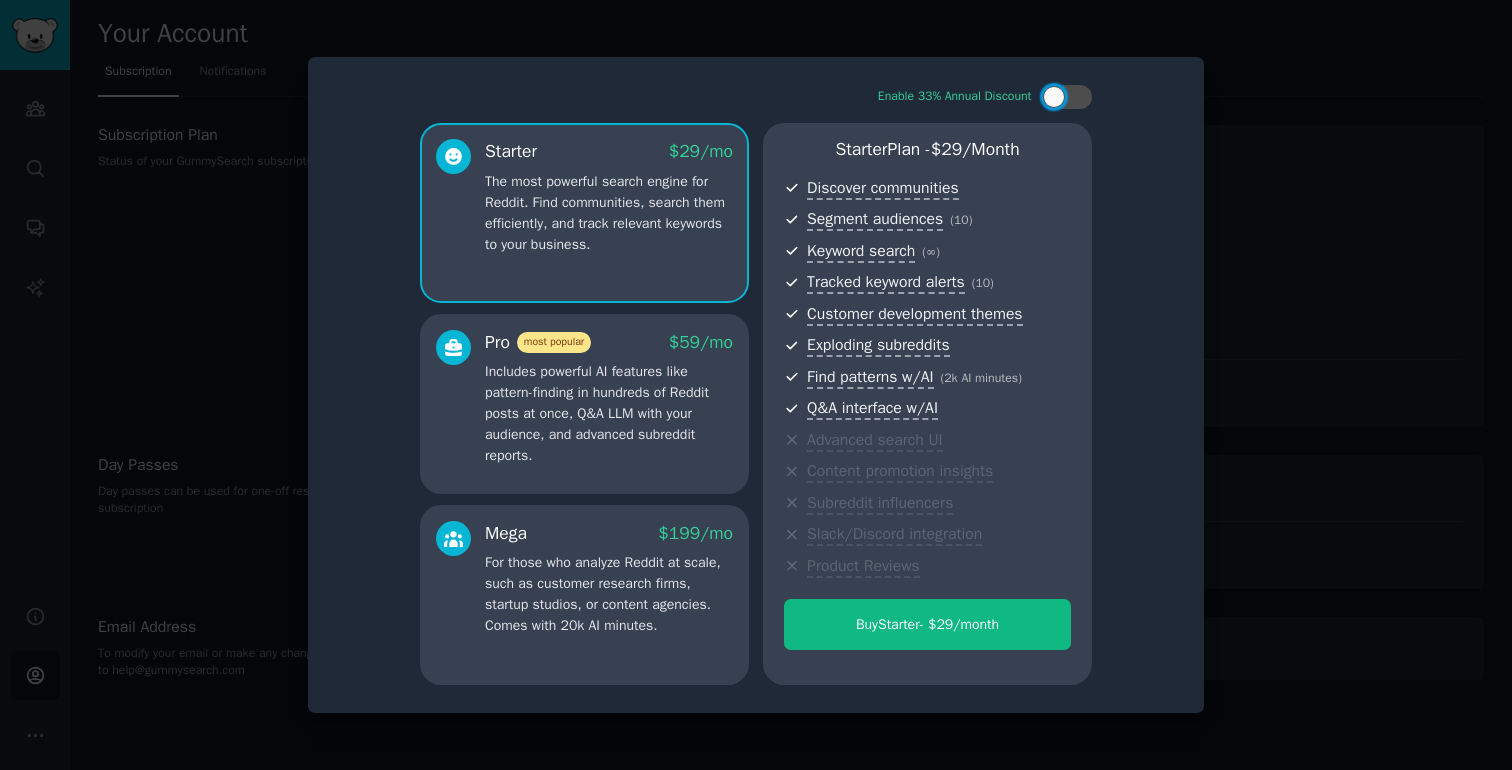click on "Includes powerful AI features like pattern-finding in hundreds of Reddit posts at once, Q&A LLM with your audience, and advanced subreddit reports." at bounding box center (609, 413) 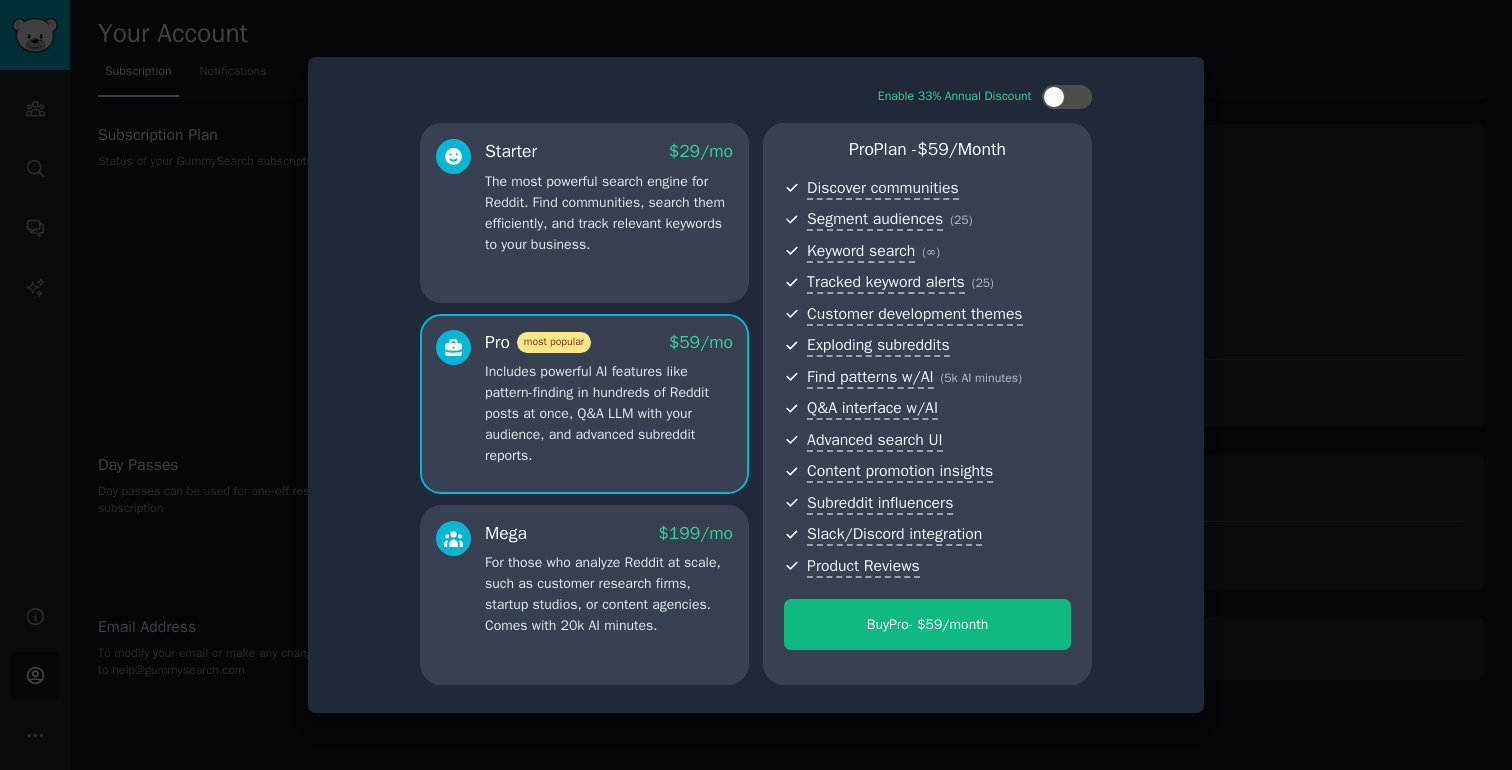 click on "For those who analyze Reddit at scale, such as customer research firms, startup studios, or content agencies. Comes with 20k AI minutes." at bounding box center [609, 594] 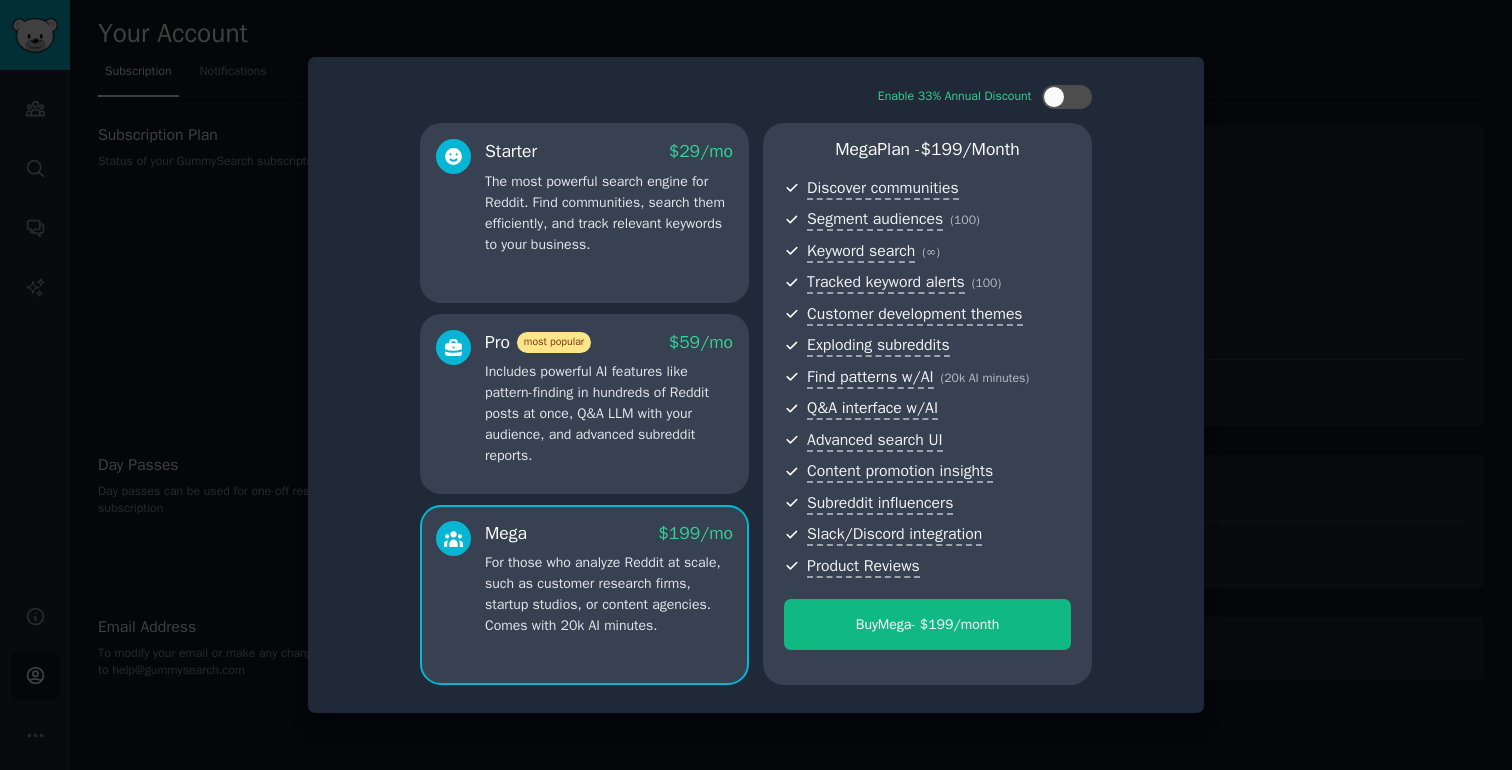 click on "The most powerful search engine for Reddit. Find communities, search them efficiently, and track relevant keywords to your business." at bounding box center (609, 213) 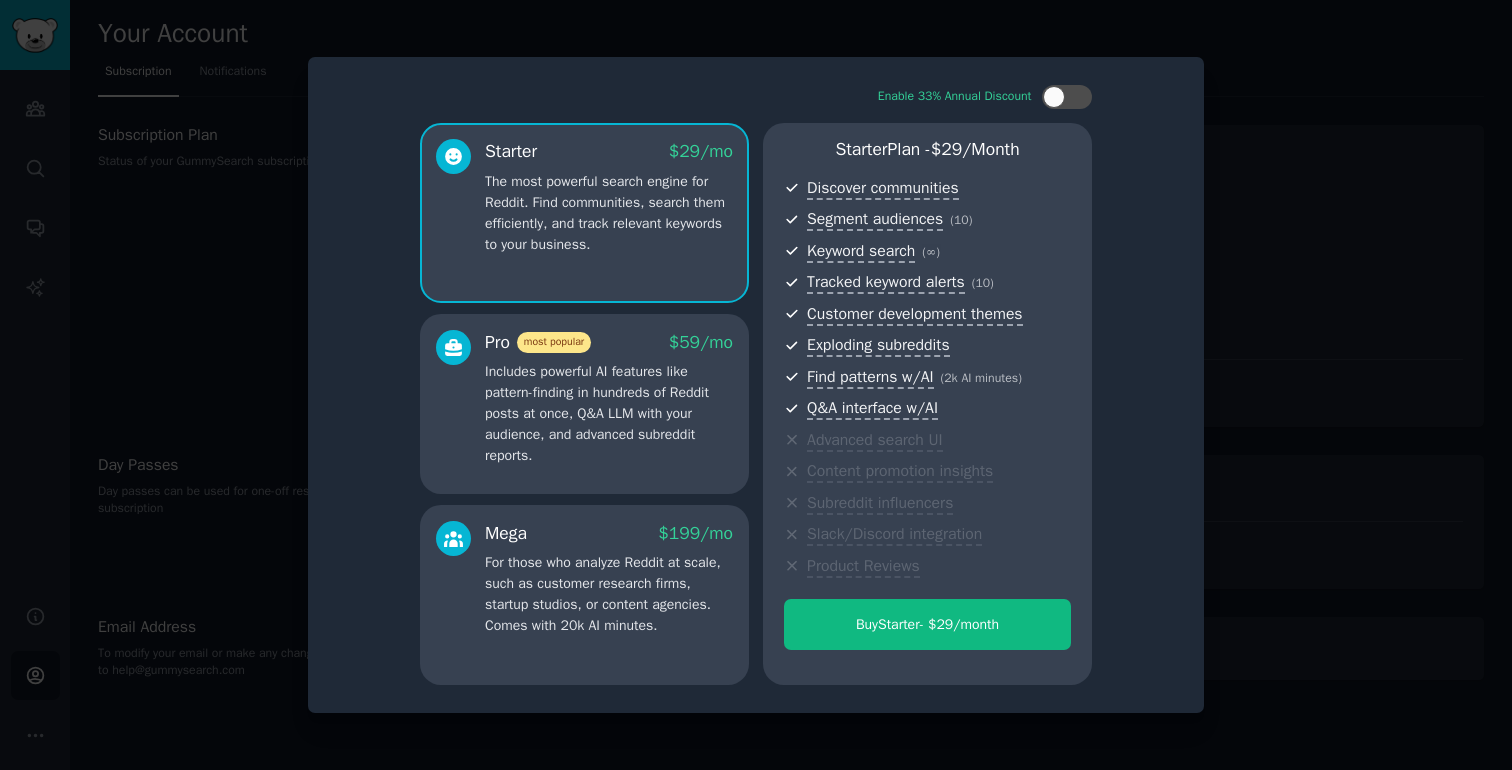 click at bounding box center (756, 385) 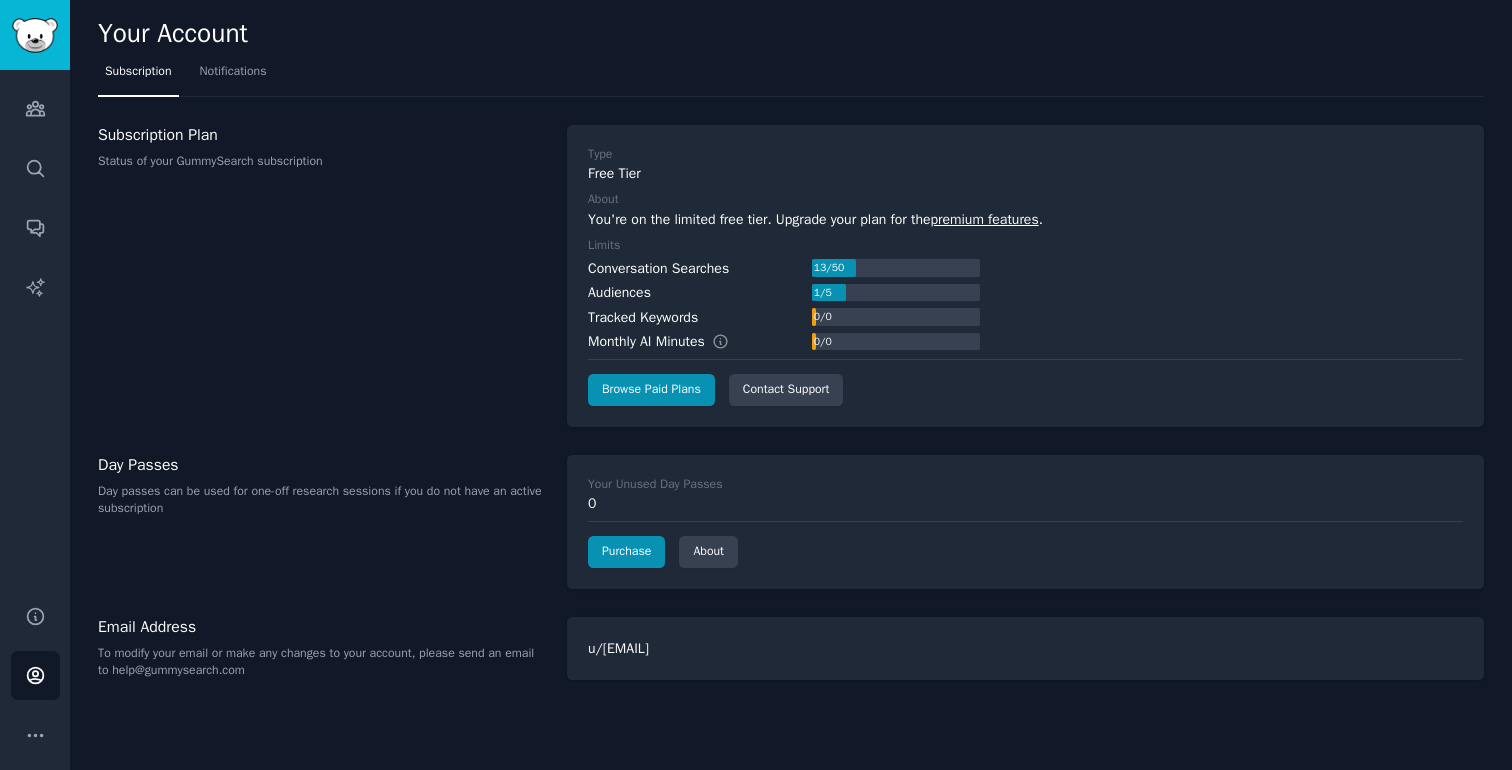 click on "Subscription Plan Status of your GummySearch subscription" at bounding box center [322, 276] 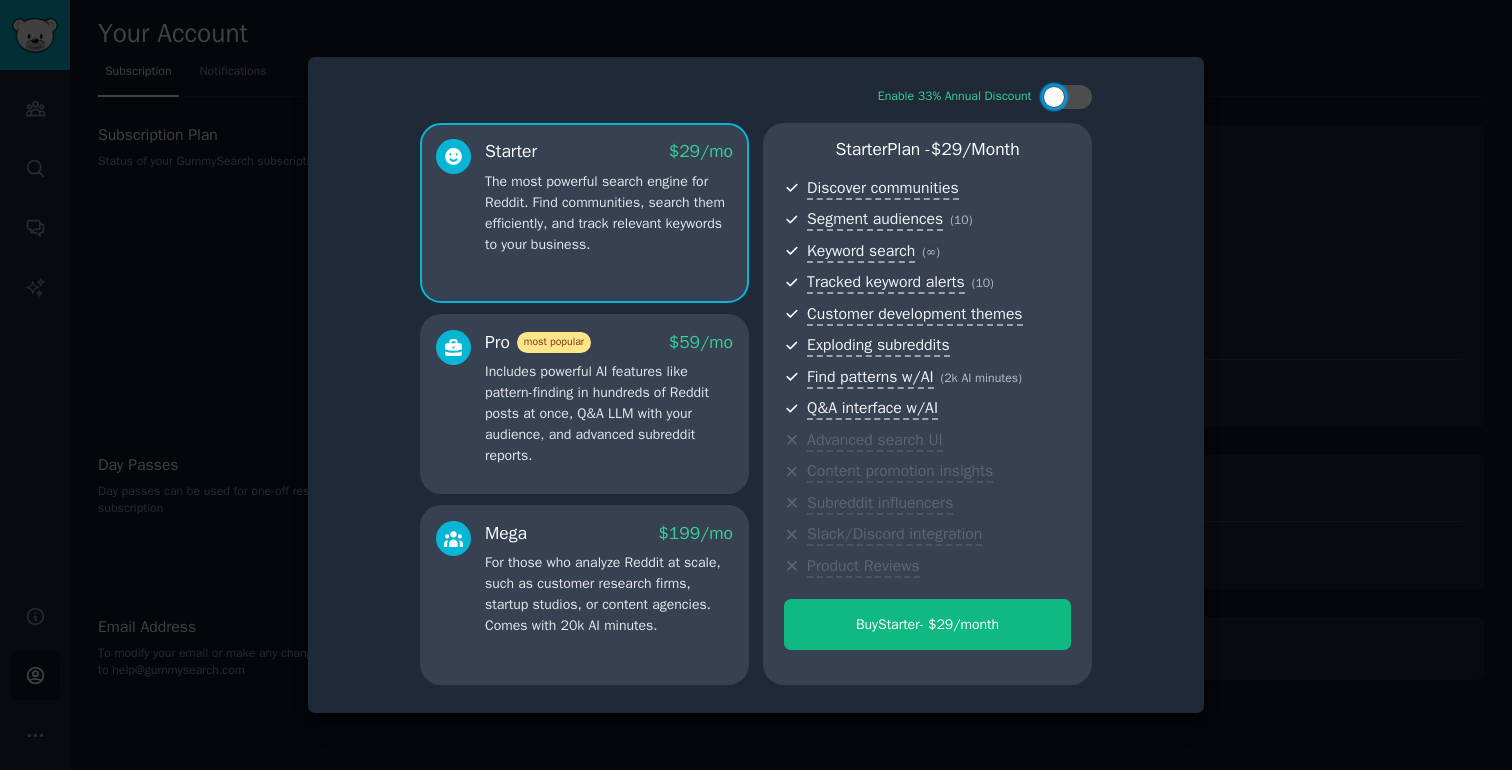 click at bounding box center [756, 385] 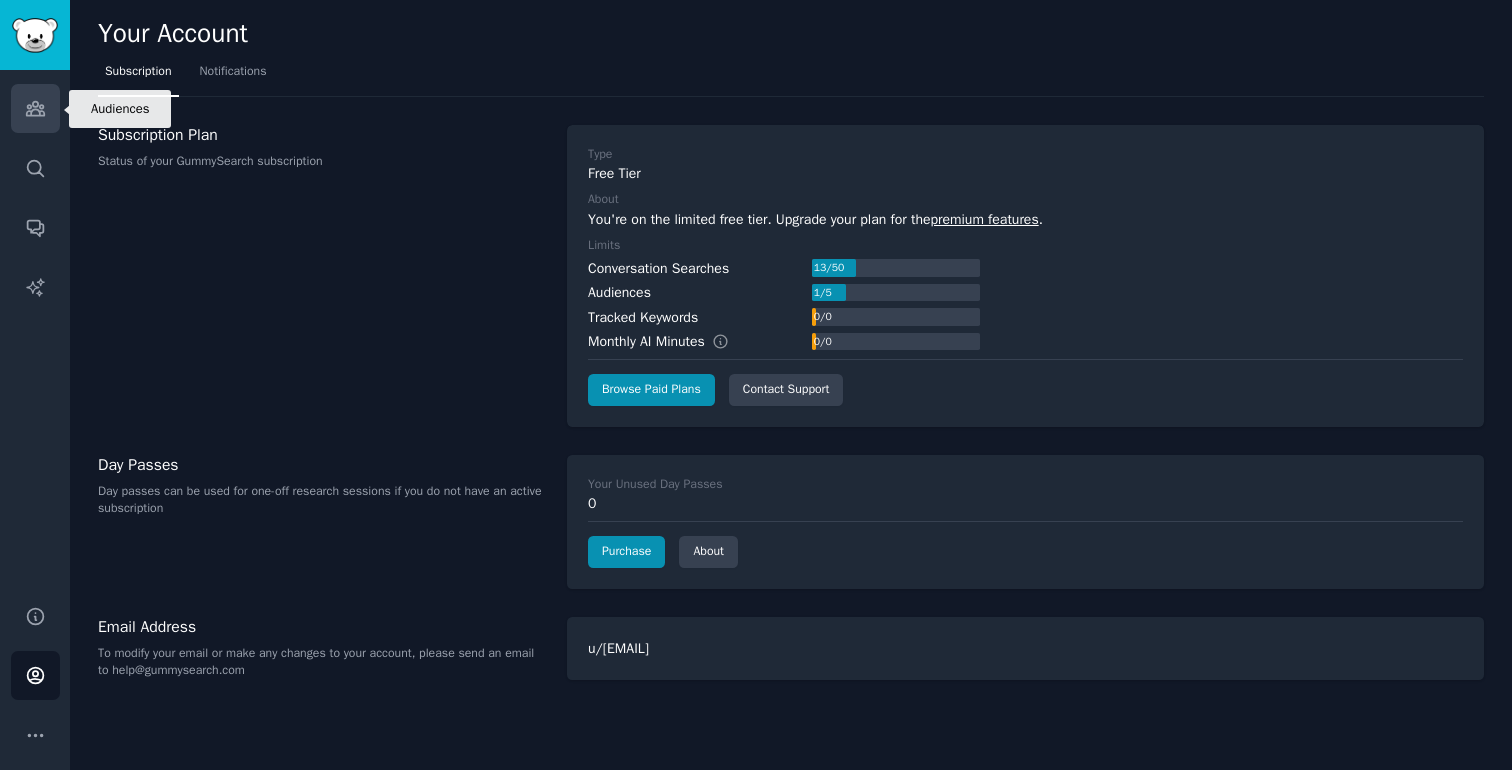click on "Audiences" at bounding box center [35, 108] 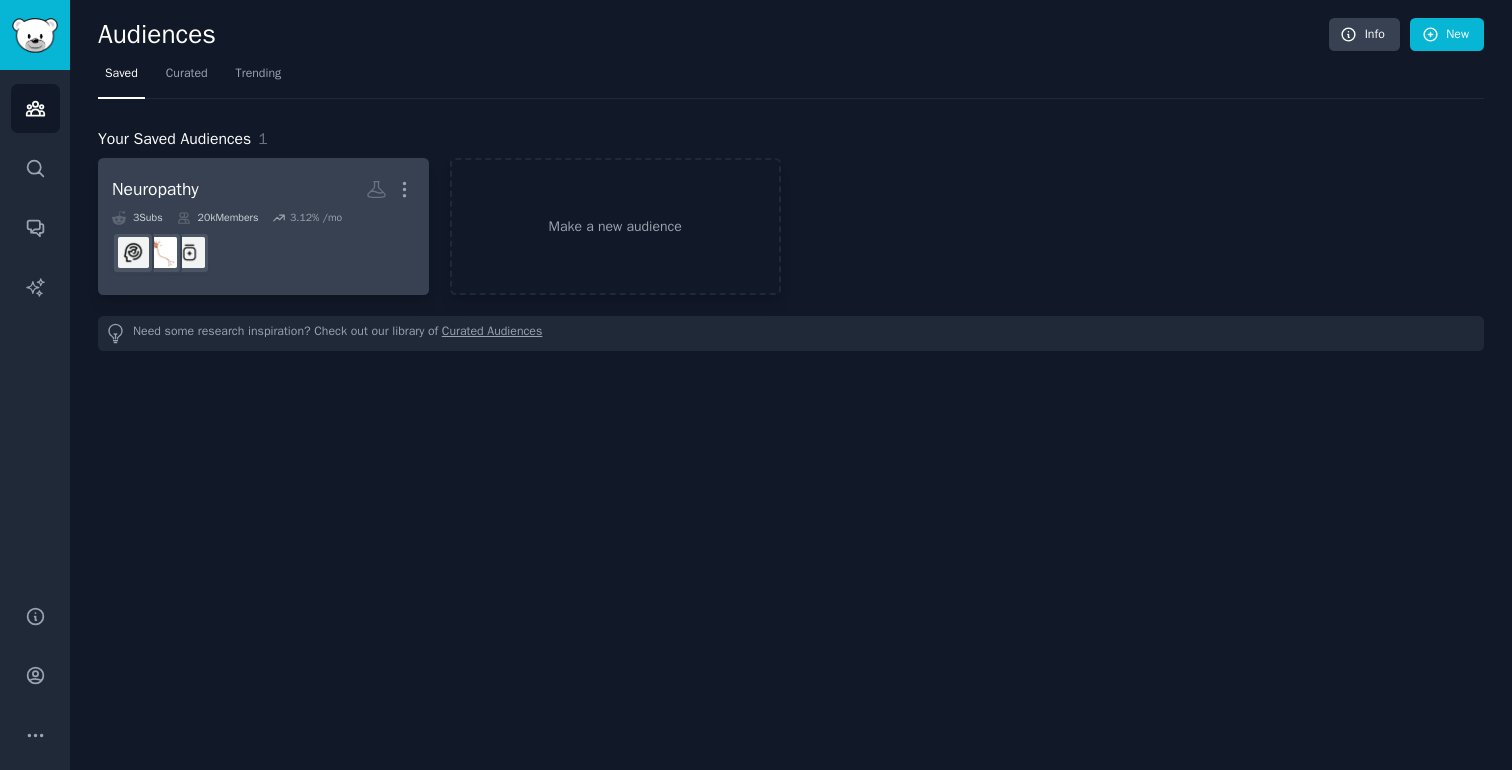 click on "Neuropathy More" at bounding box center (263, 189) 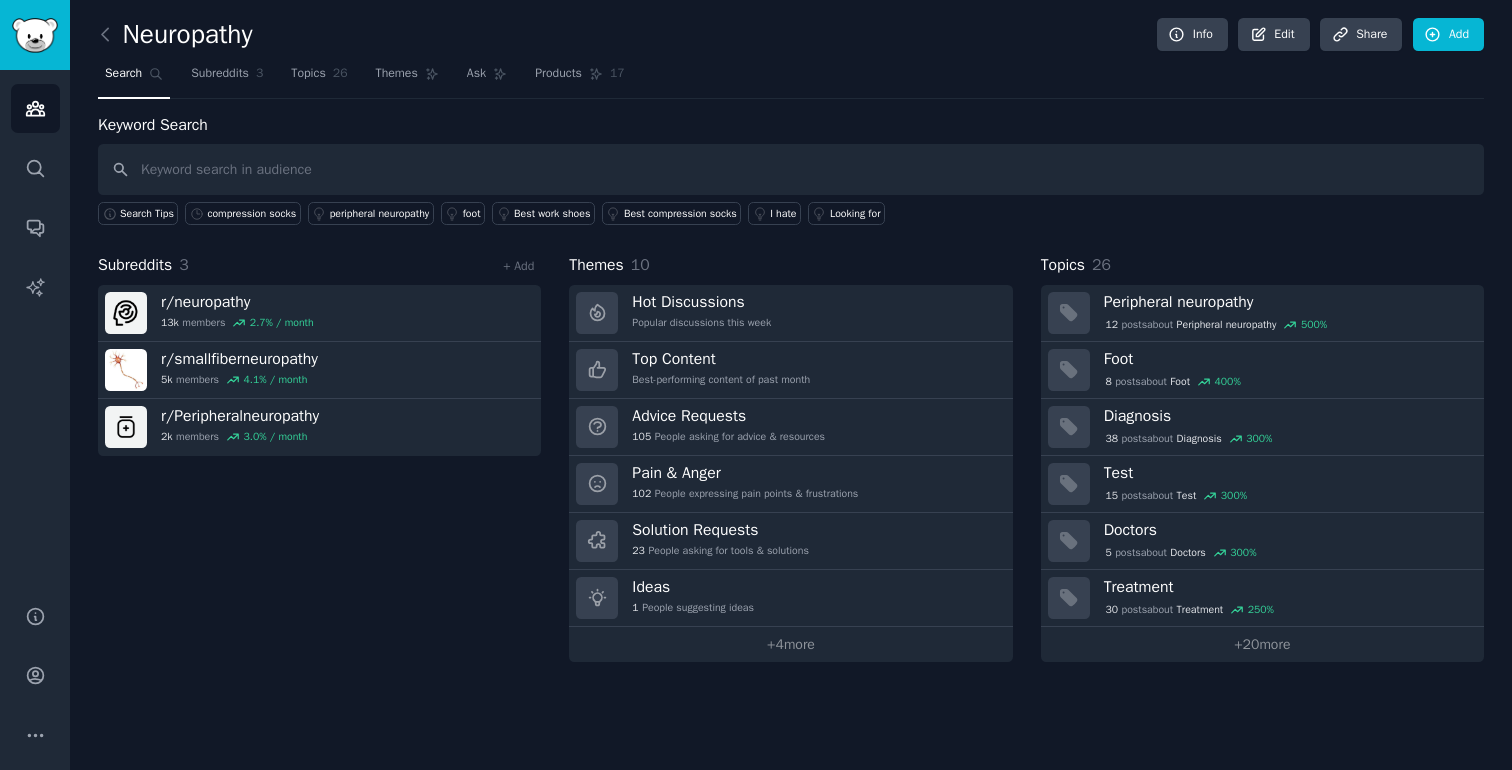 click on "Subreddits 3 + Add r/ neuropathy 13k members 2.7 % / month r/ smallfiberneuropathy 5k members 4.1 % / month r/ Peripheralneuropathy 2k members 3.0 % / month" at bounding box center [319, 457] 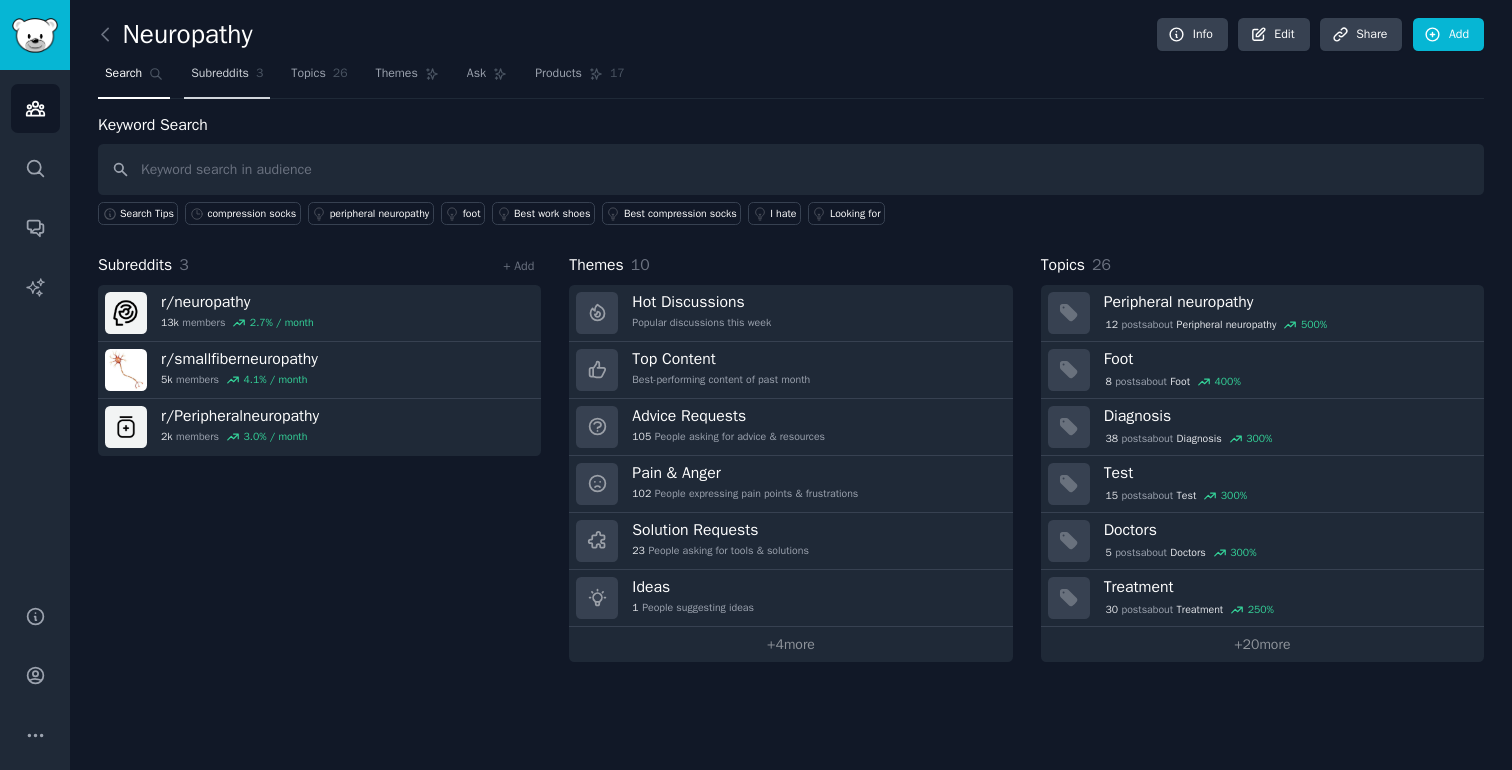 click on "Subreddits 3" at bounding box center (227, 78) 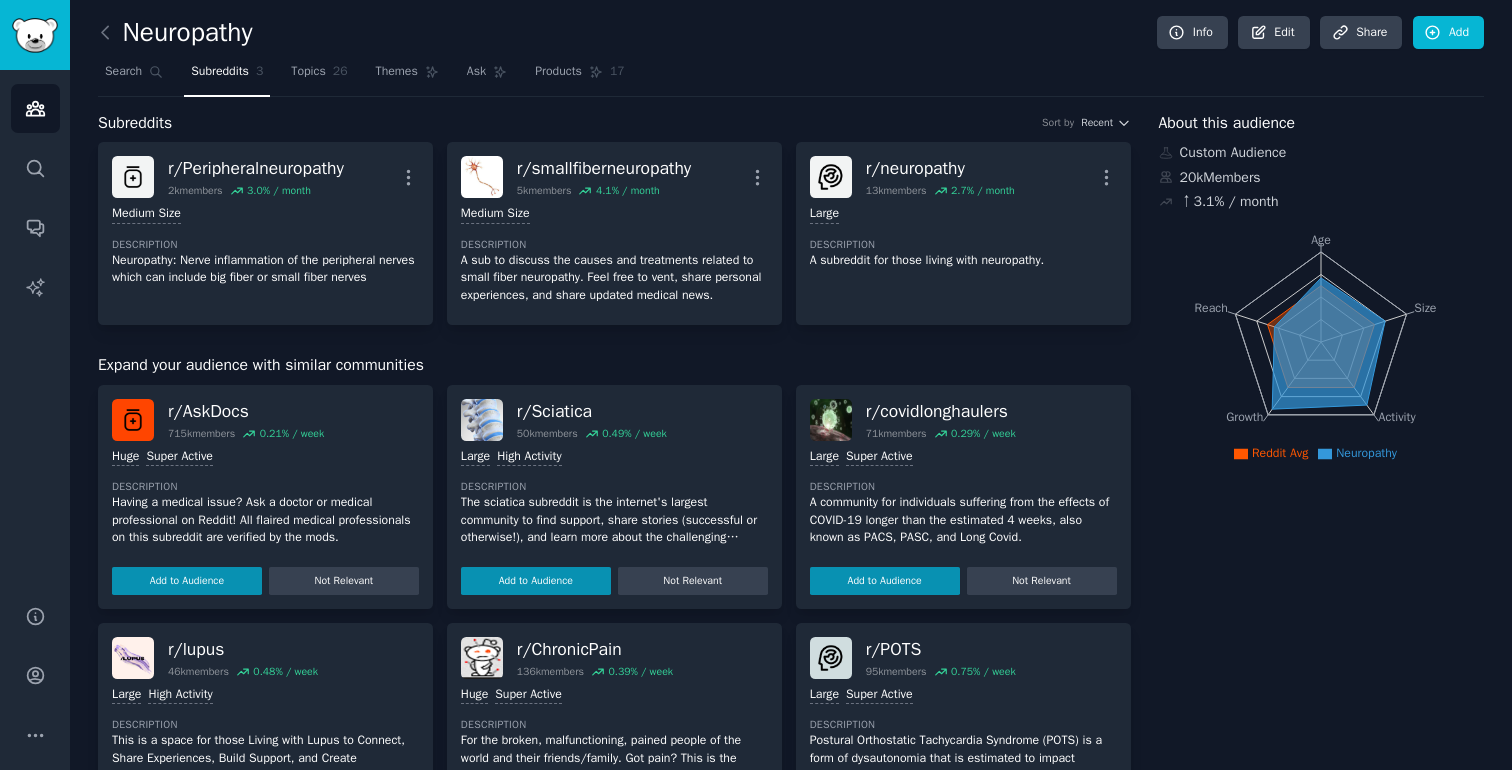scroll, scrollTop: 0, scrollLeft: 0, axis: both 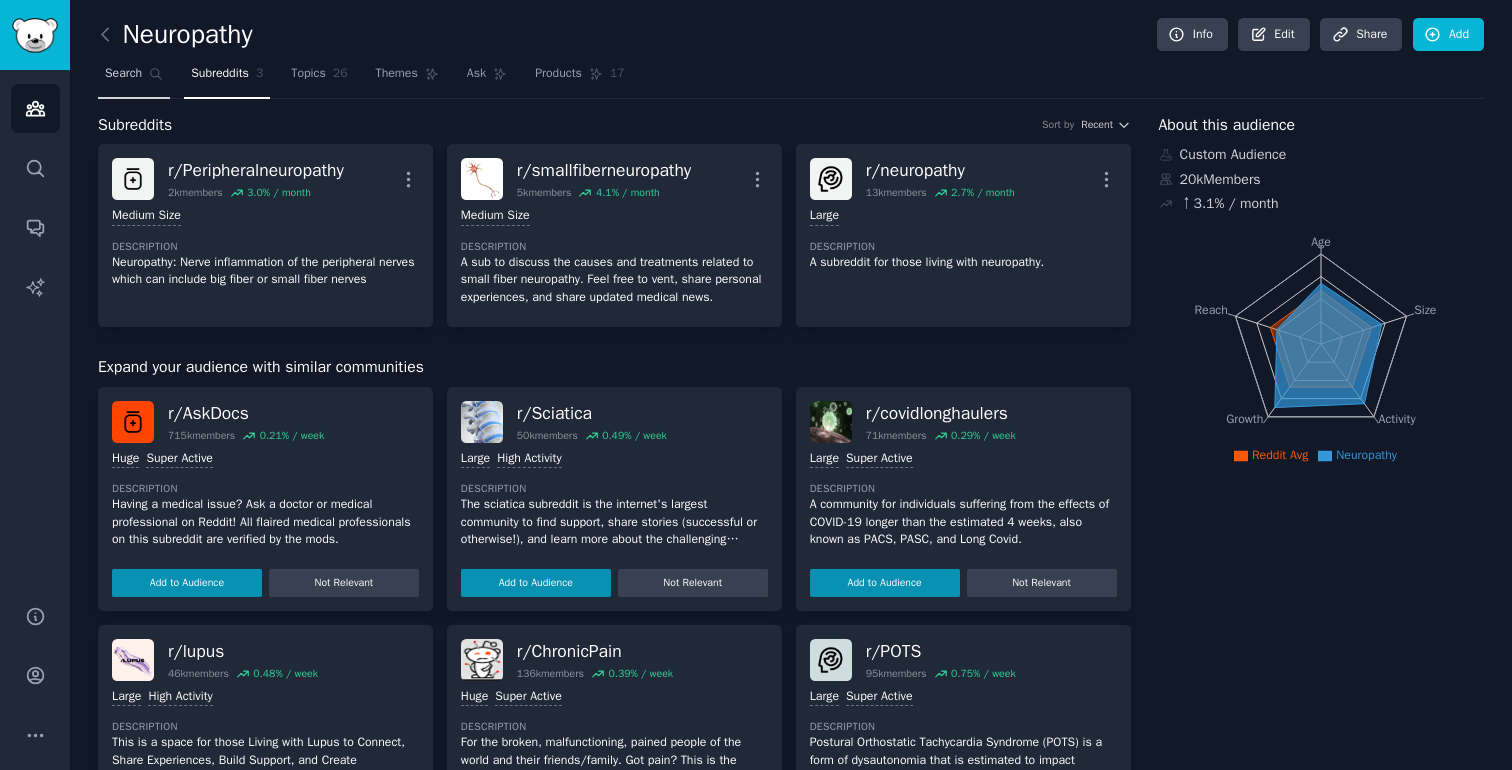 click on "Search" at bounding box center (134, 78) 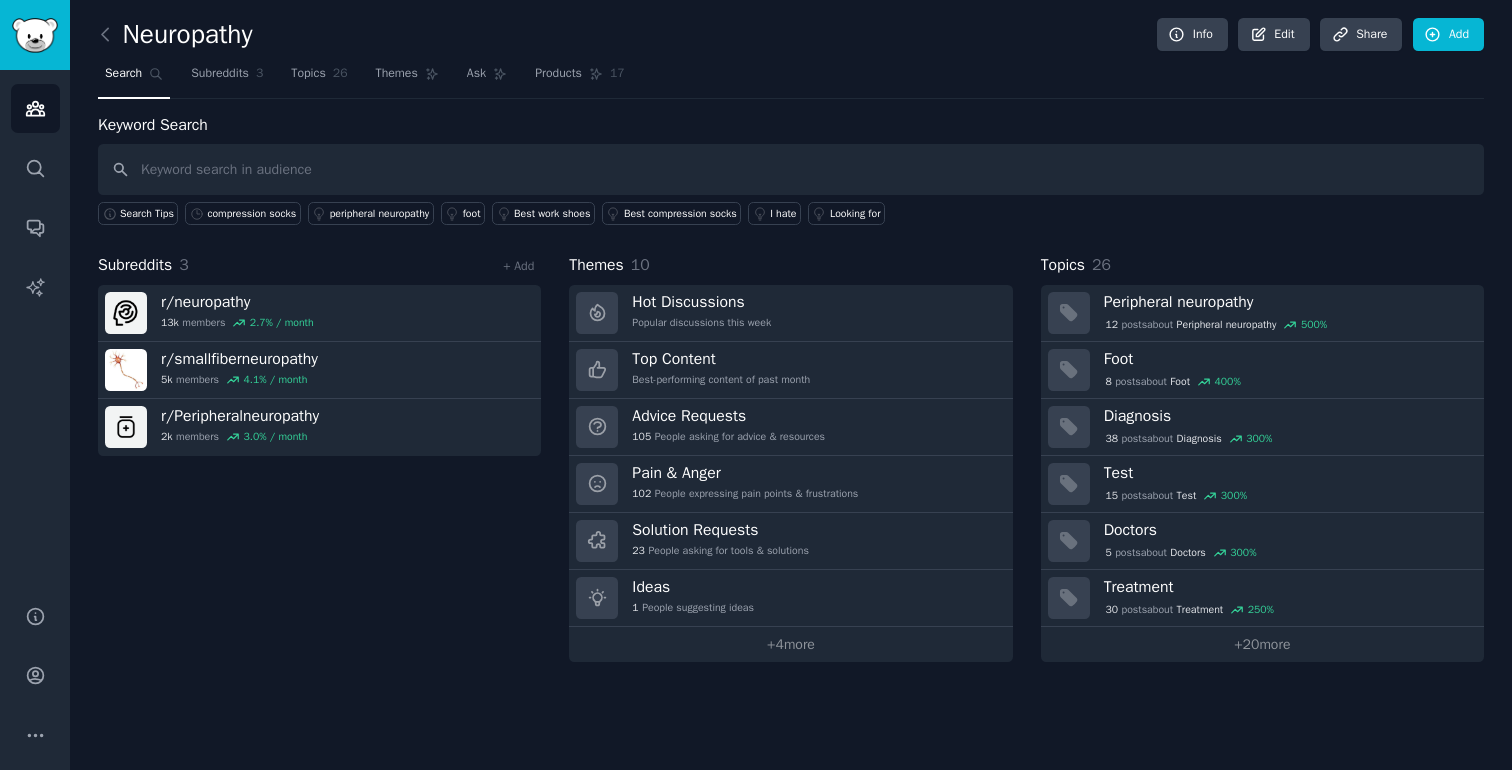 click on "Subreddits 3 + Add r/ neuropathy 13k members 2.7 % / month r/ smallfiberneuropathy 5k members 4.1 % / month r/ Peripheralneuropathy 2k members 3.0 % / month" at bounding box center (319, 457) 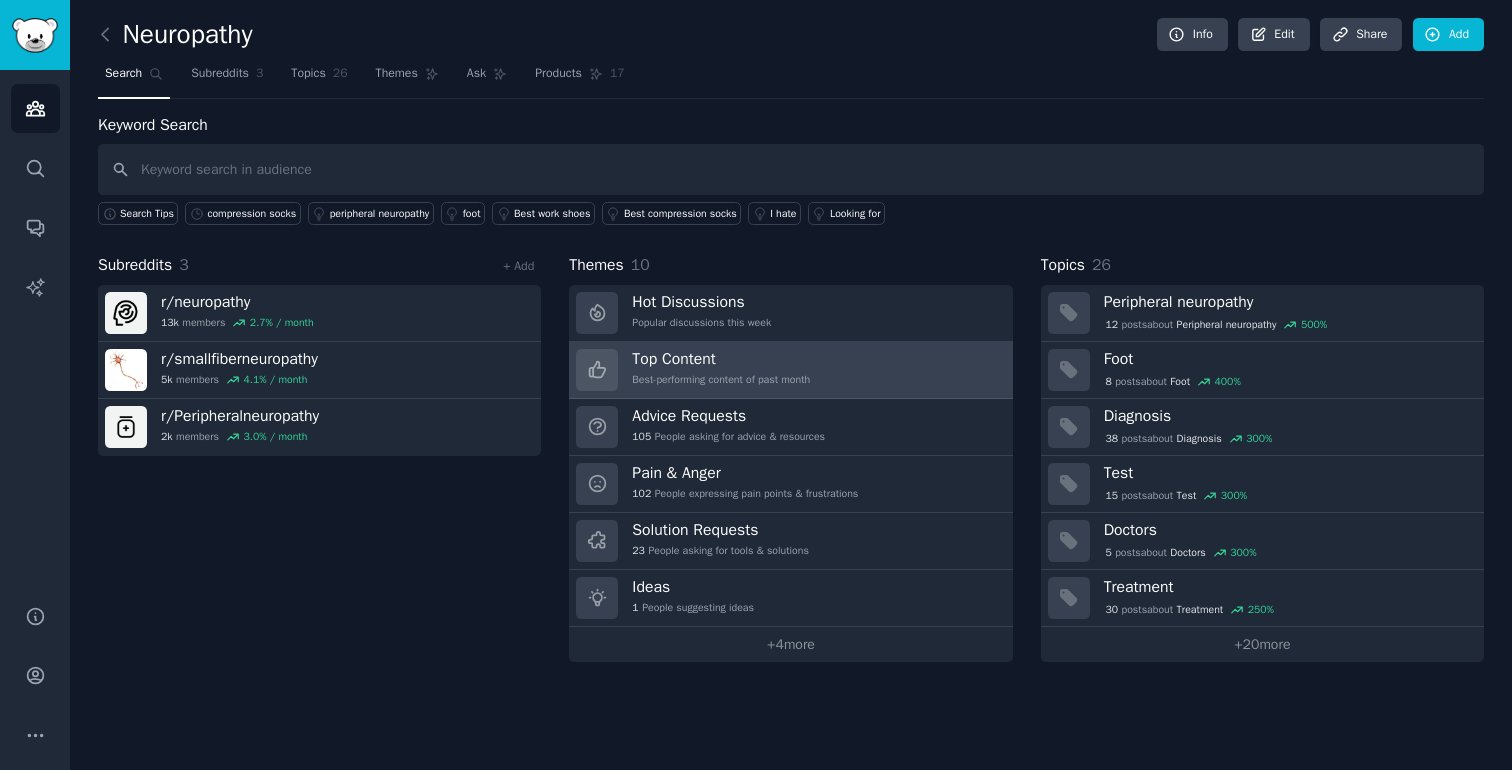 click on "Top Content Best-performing content of past month" at bounding box center (721, 370) 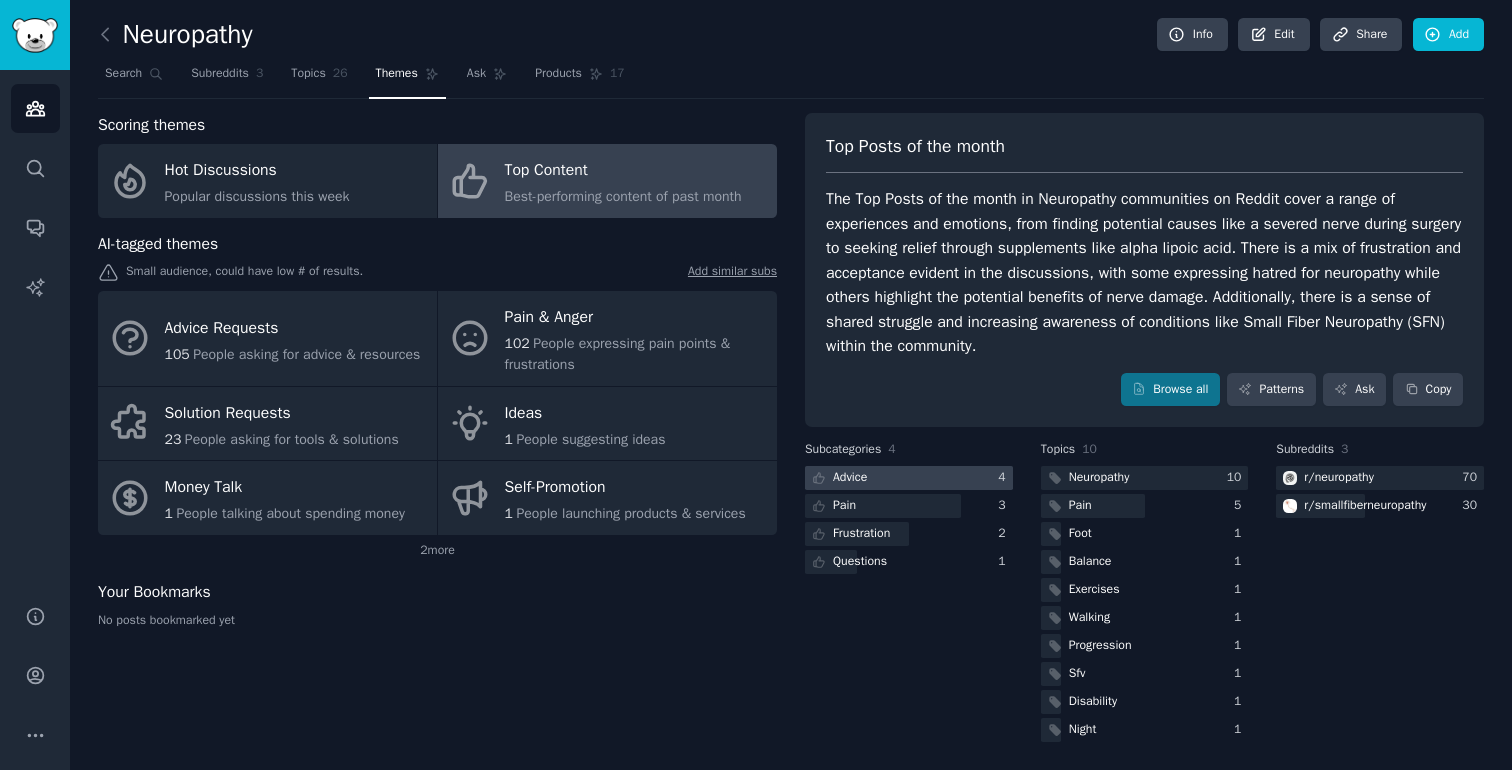 click at bounding box center [909, 478] 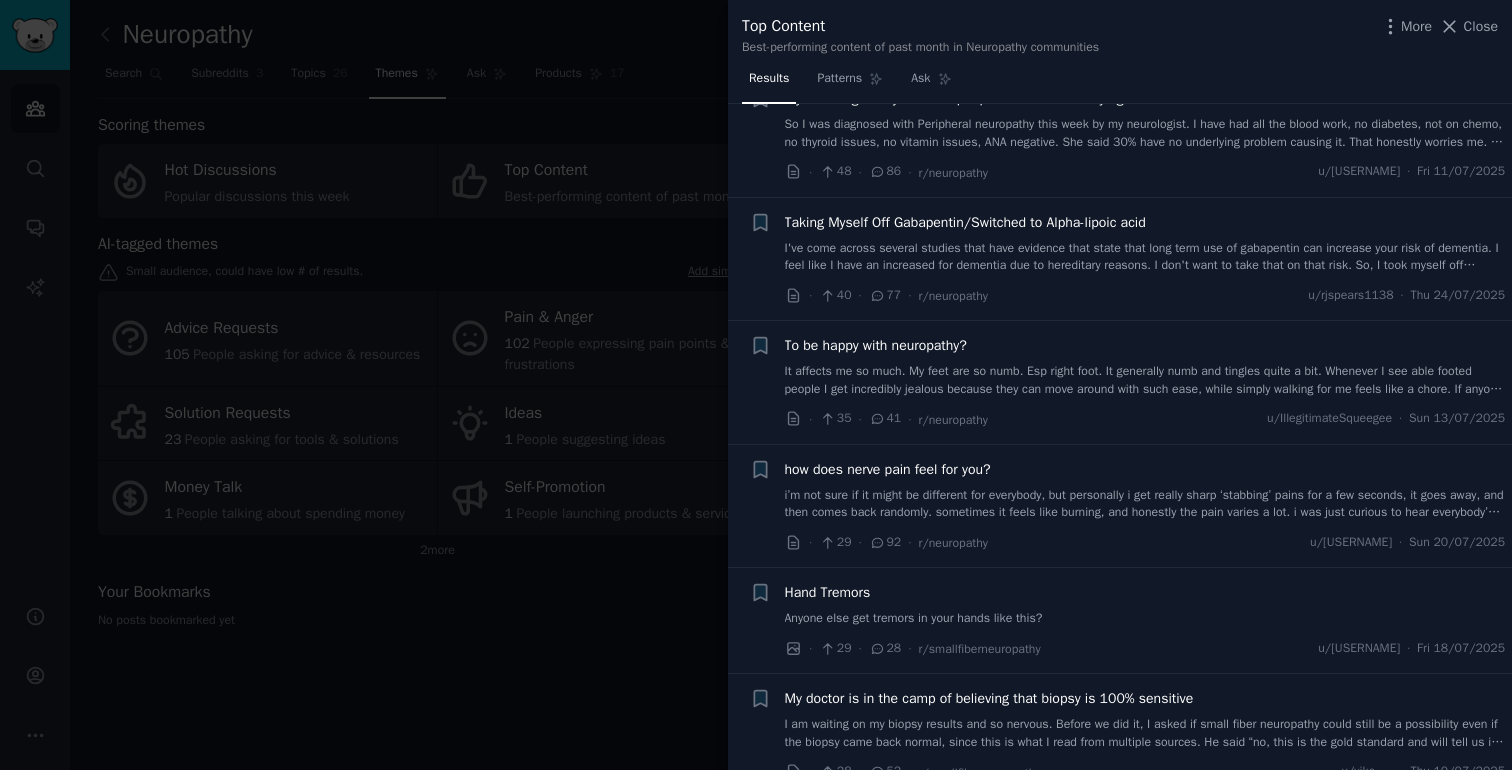 scroll, scrollTop: 62, scrollLeft: 0, axis: vertical 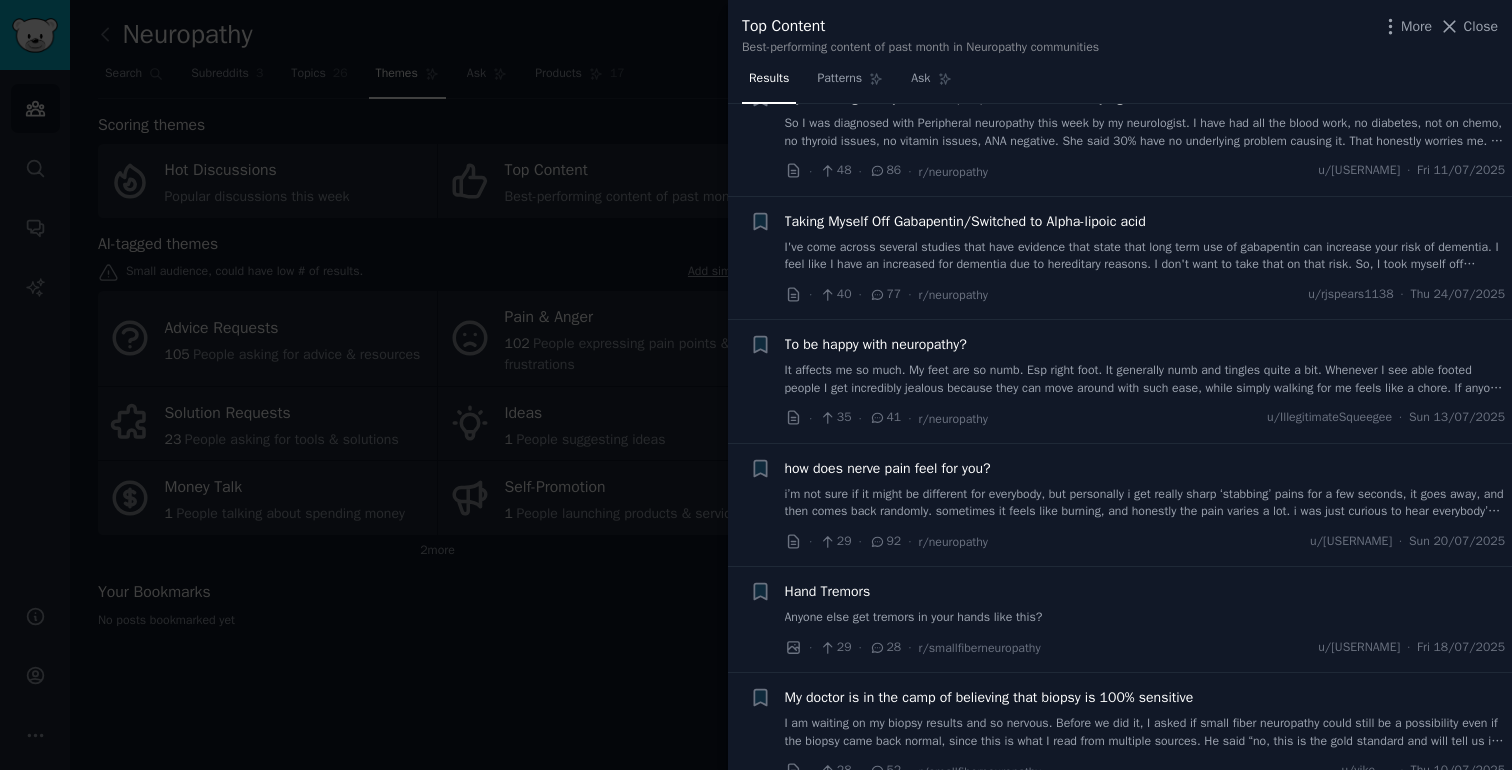 type 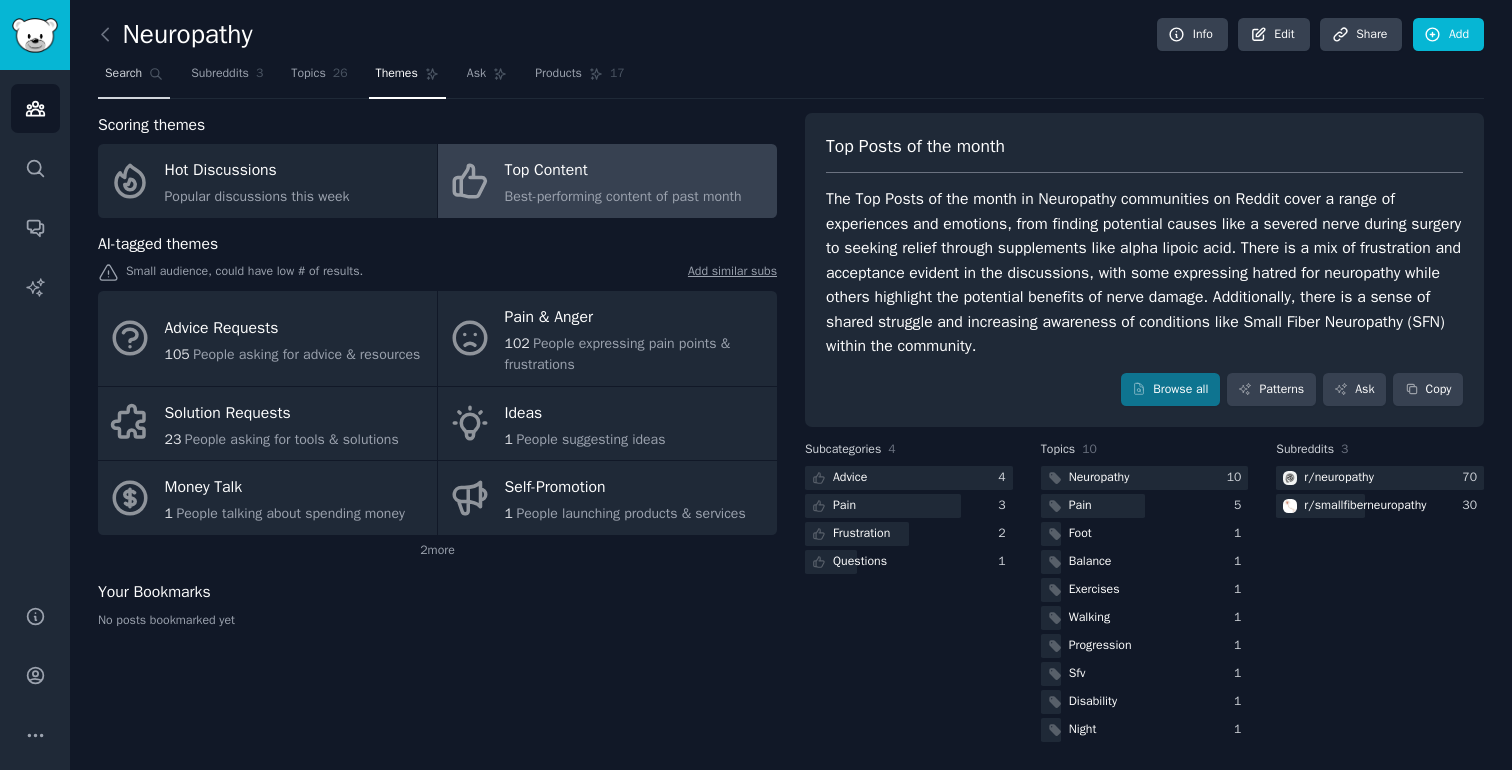 click on "Search" at bounding box center [123, 74] 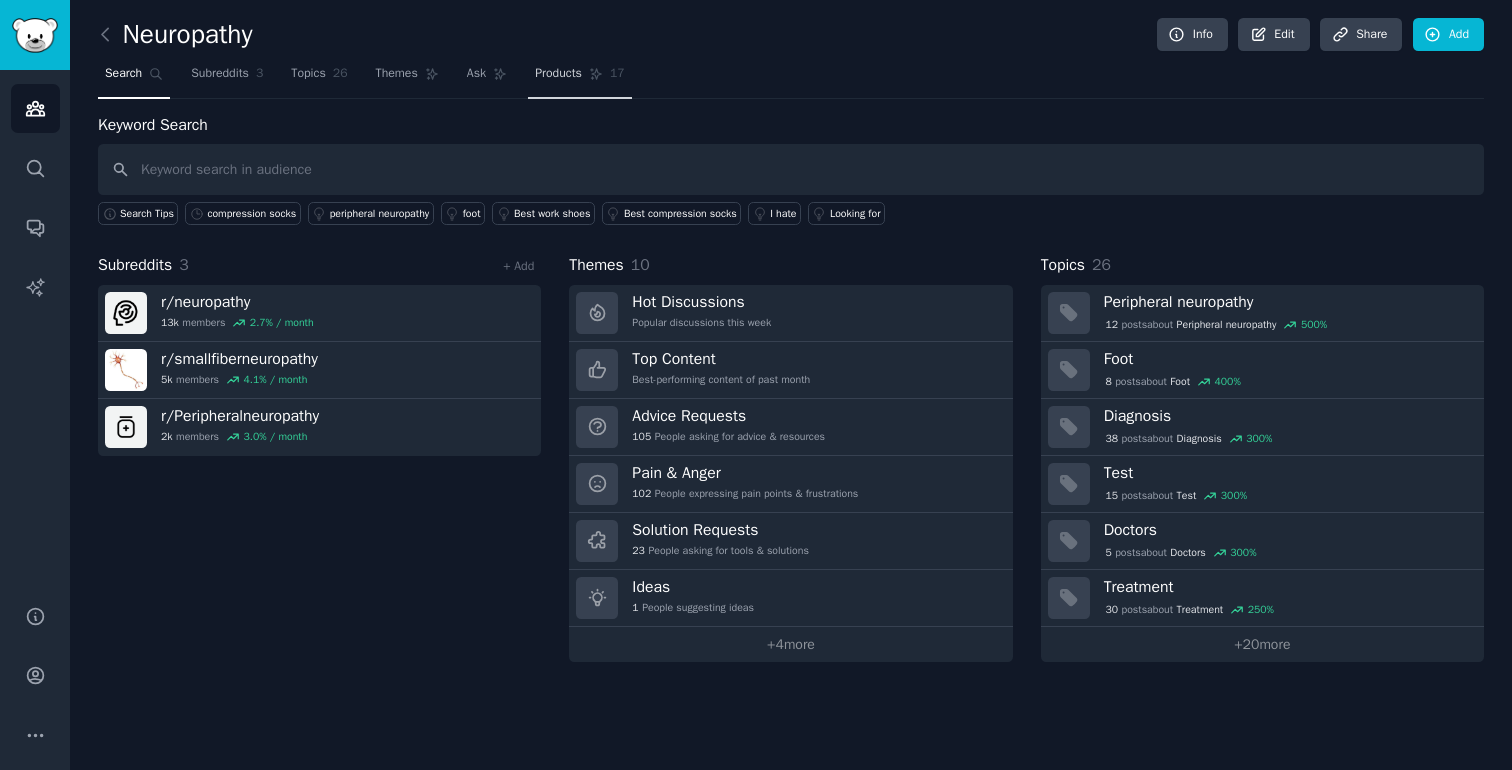 click on "Products 17" at bounding box center [579, 78] 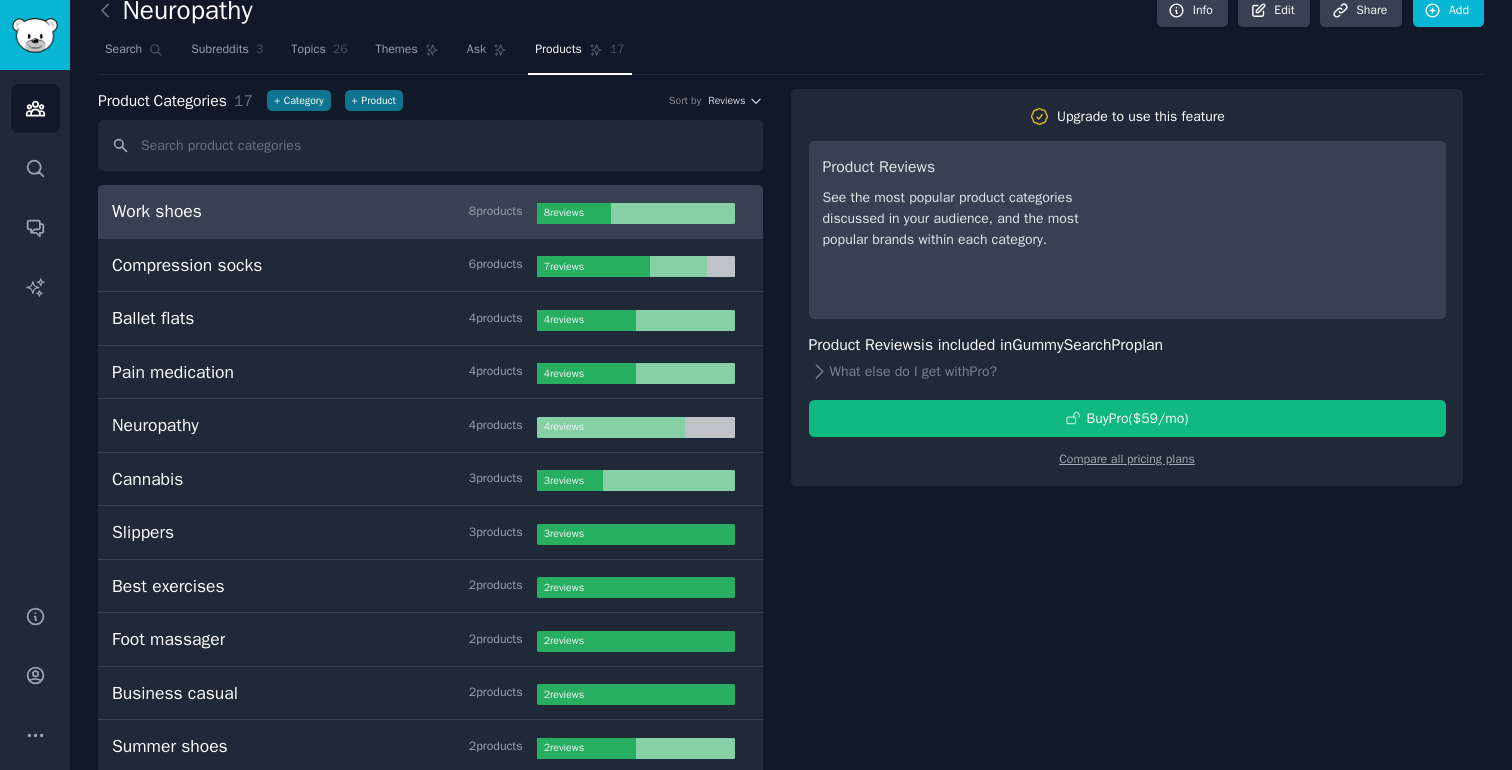 scroll, scrollTop: 30, scrollLeft: 0, axis: vertical 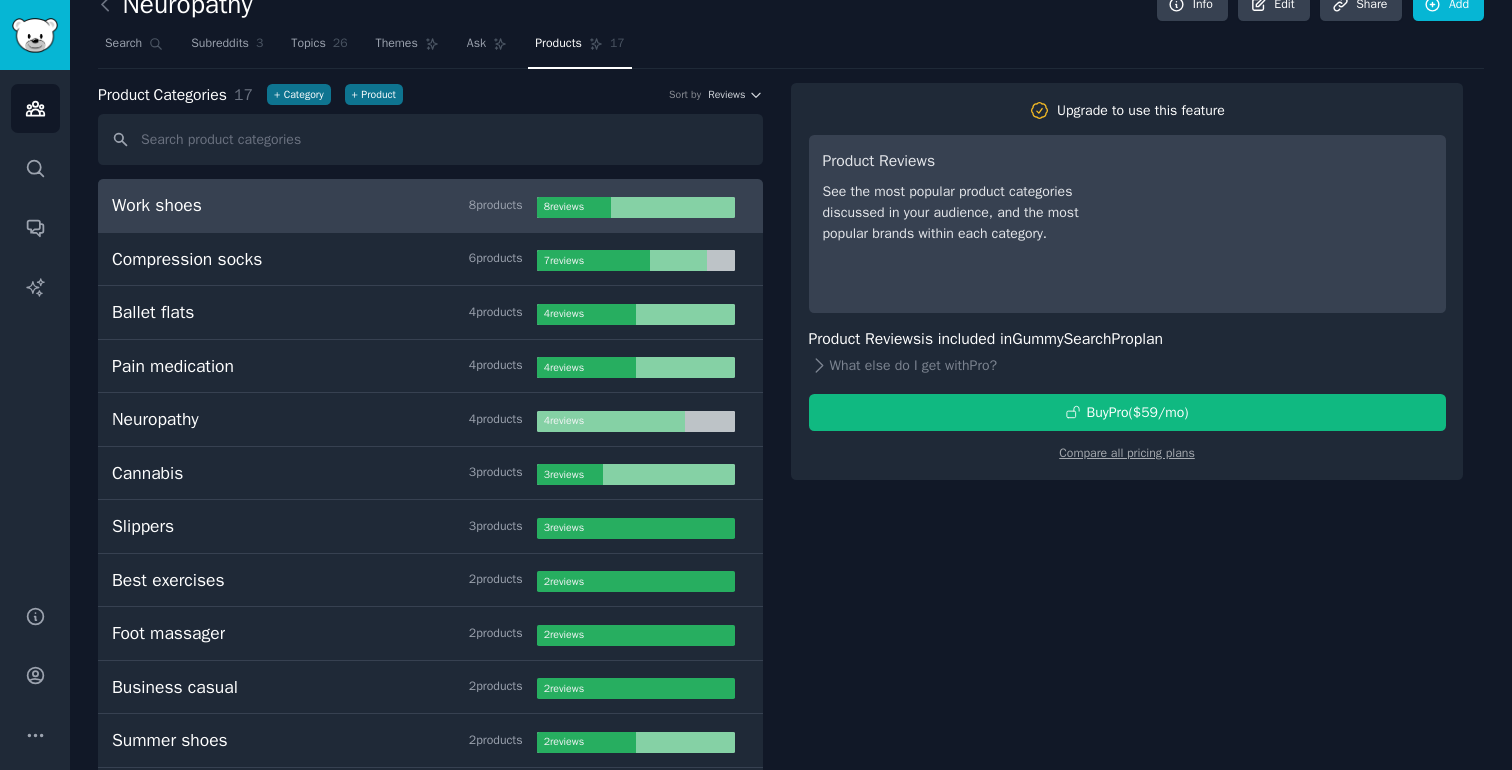 click on "Work shoes 8  product s" at bounding box center [324, 205] 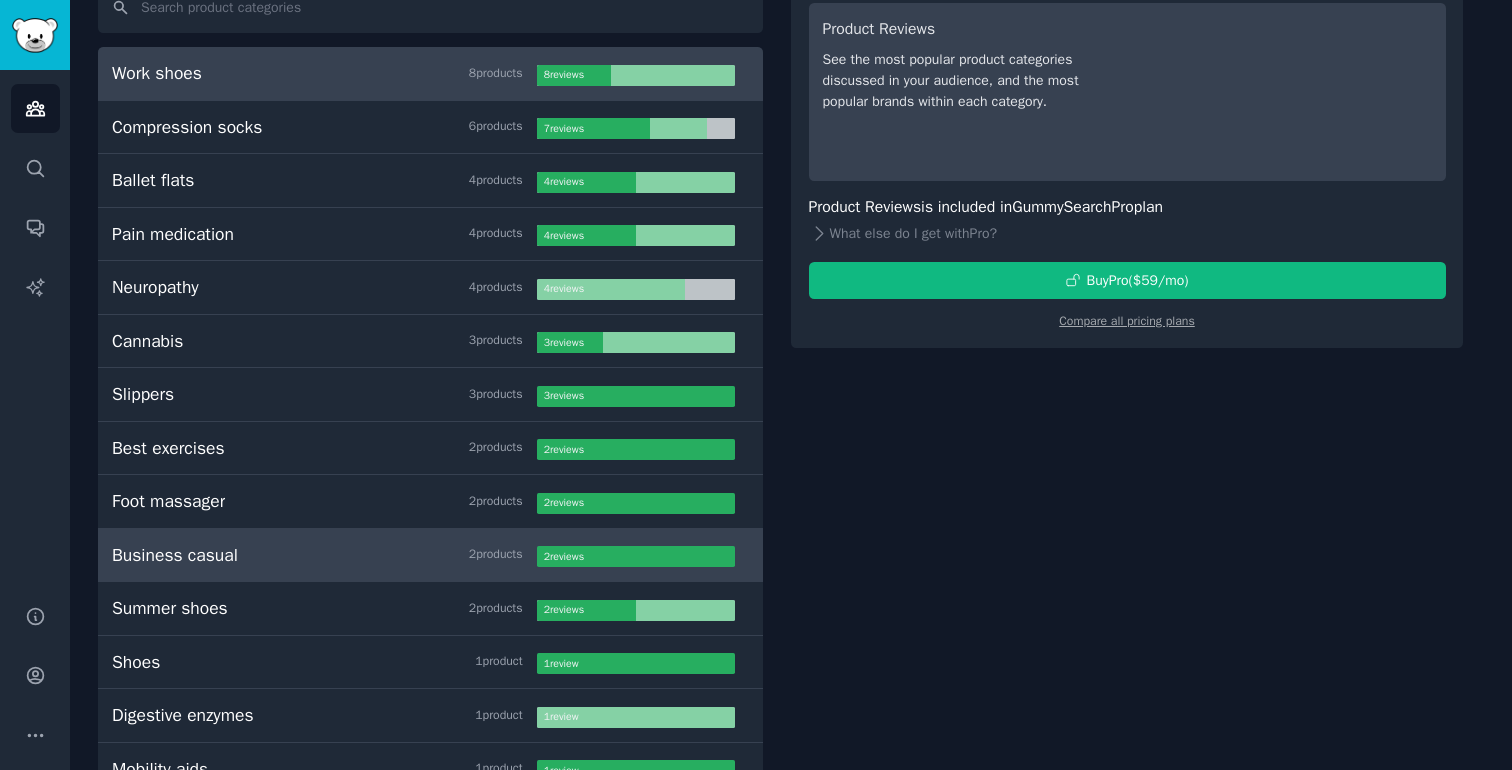 scroll, scrollTop: 0, scrollLeft: 0, axis: both 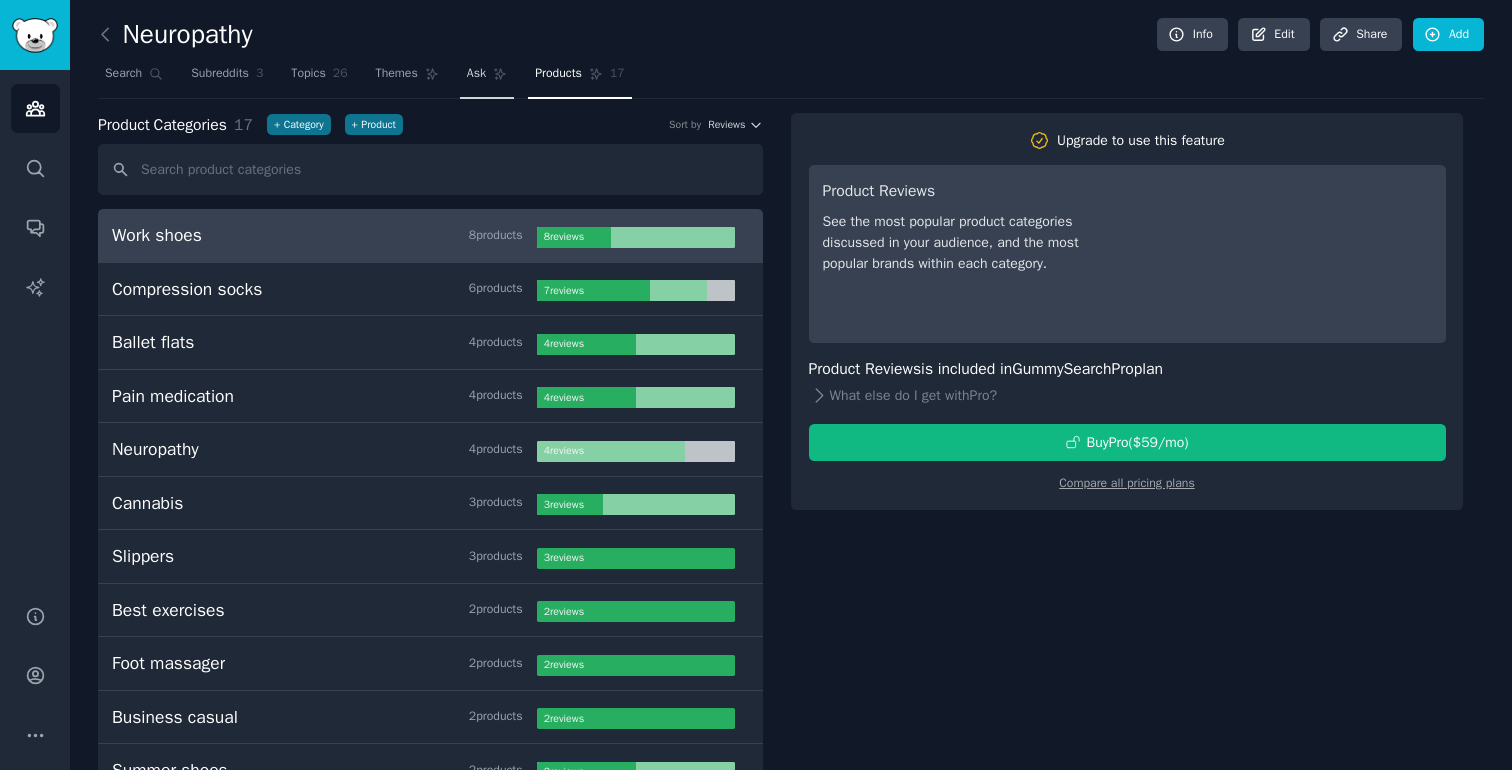 click on "Ask" at bounding box center [487, 78] 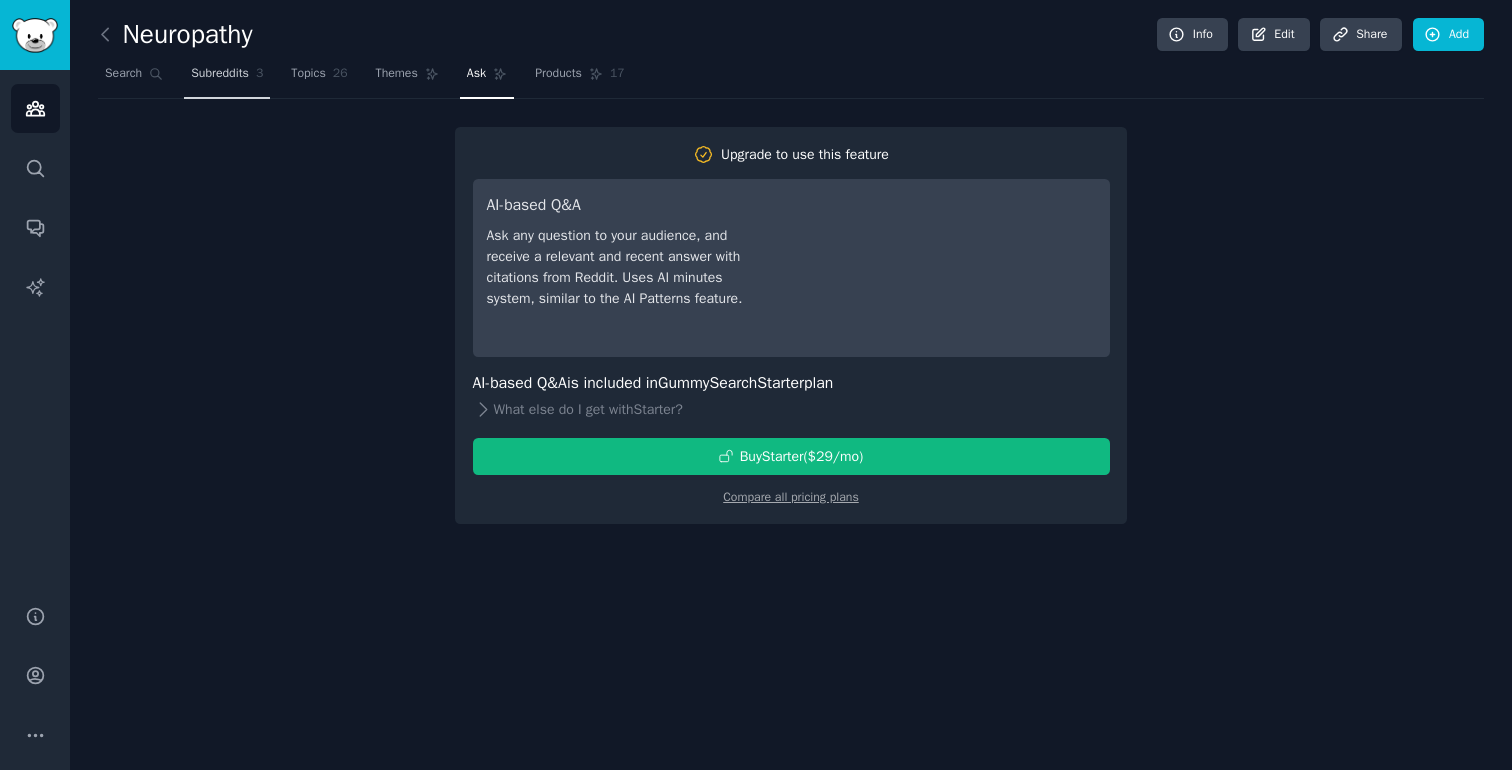 click on "Subreddits" at bounding box center [220, 74] 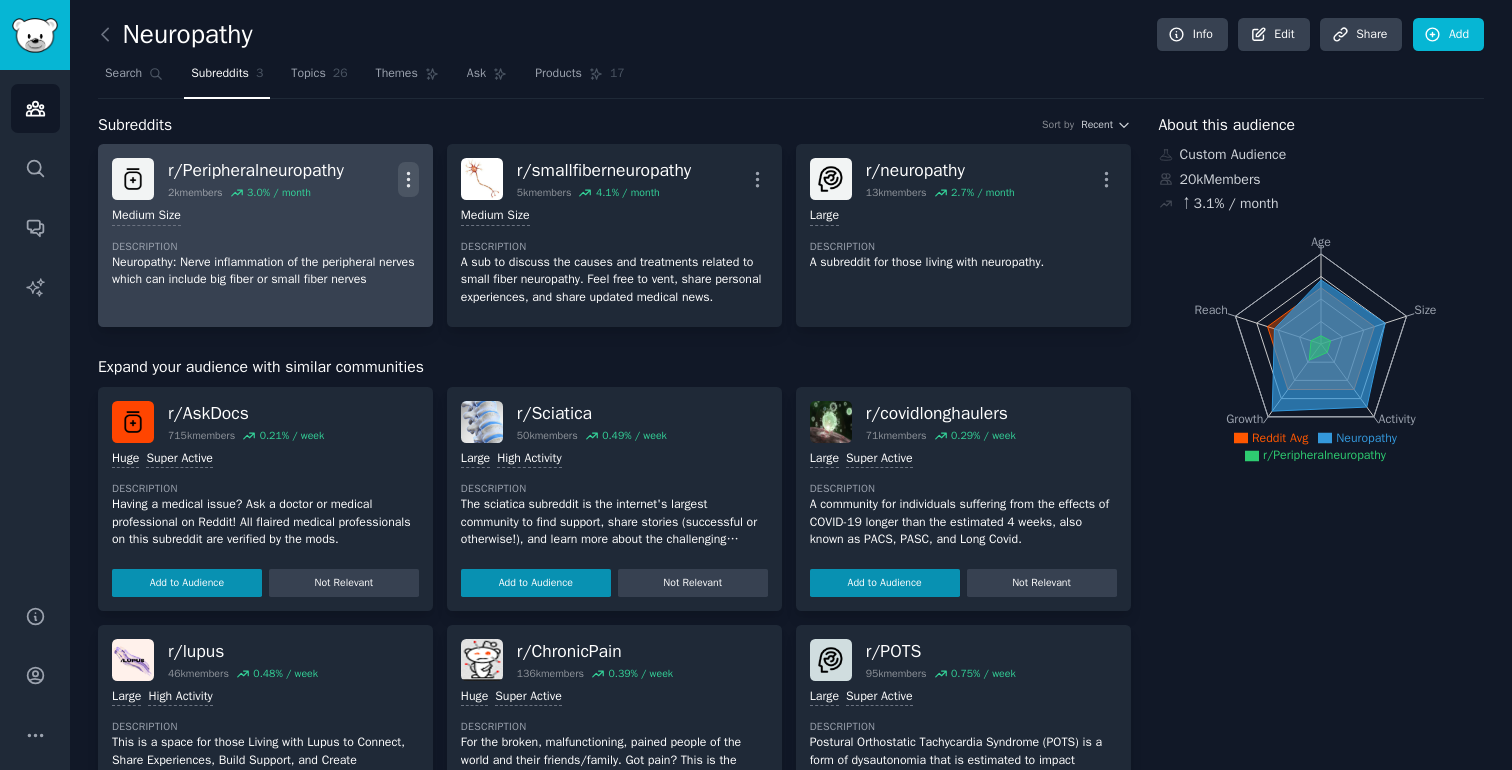 click 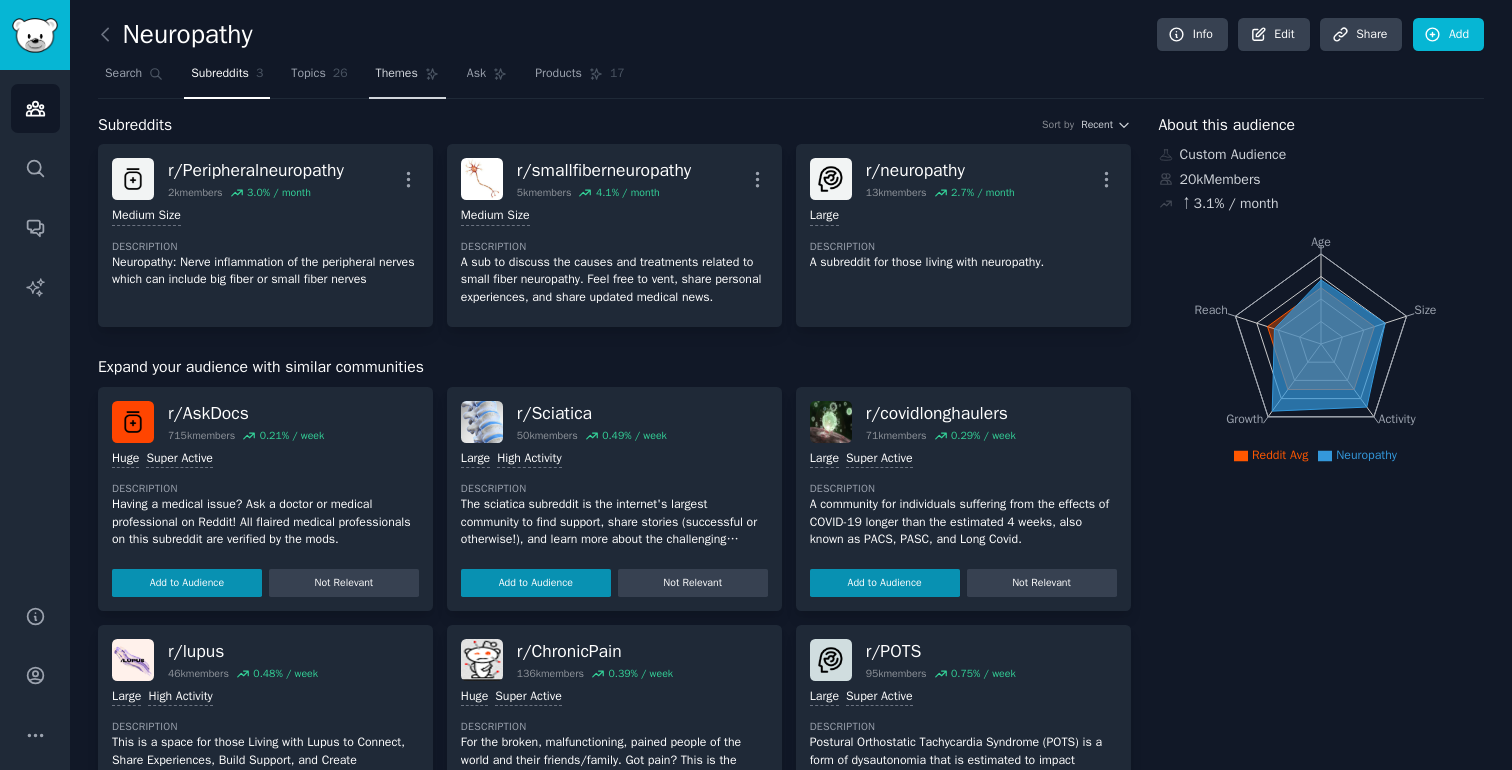 click on "Themes" at bounding box center [407, 78] 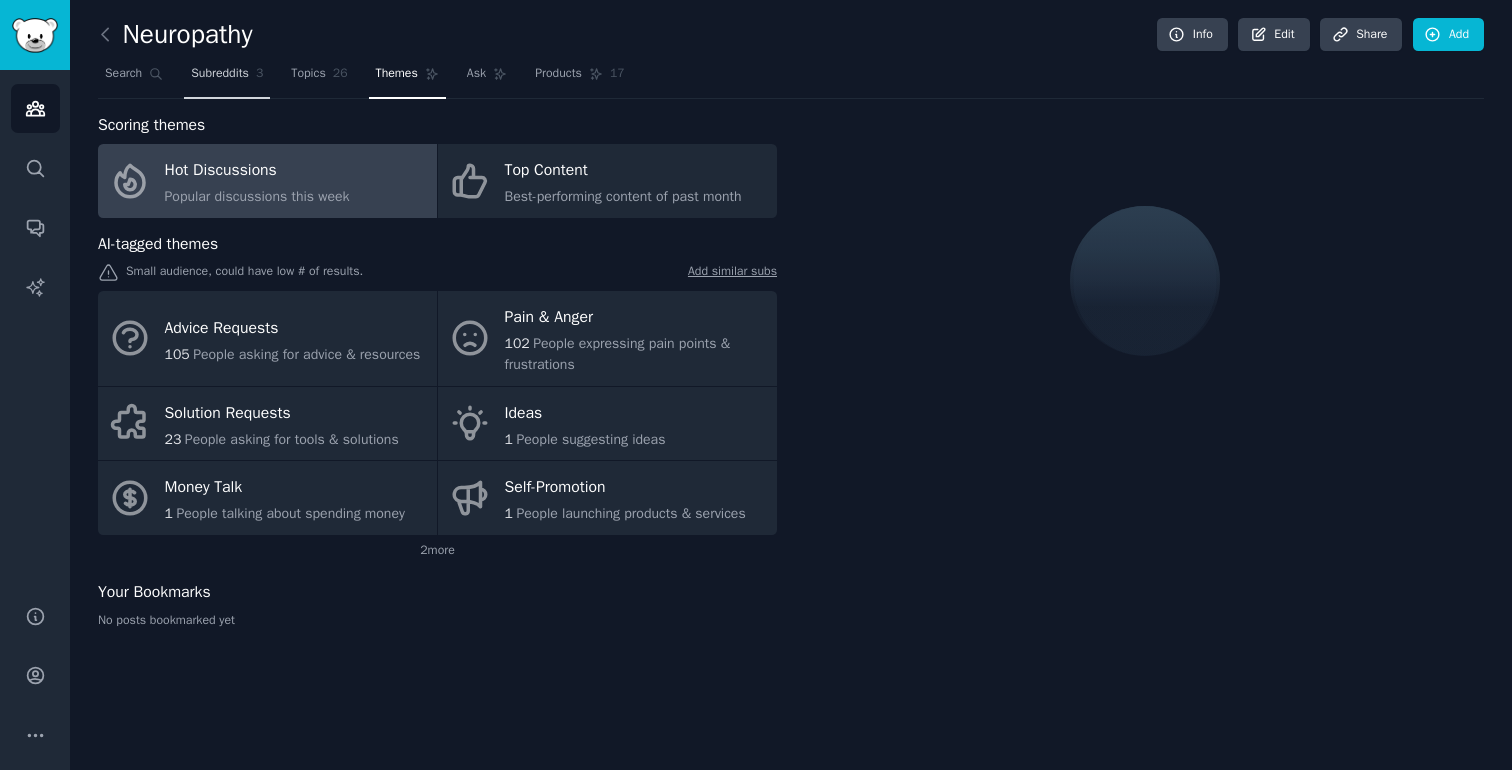 click on "Subreddits" at bounding box center [220, 74] 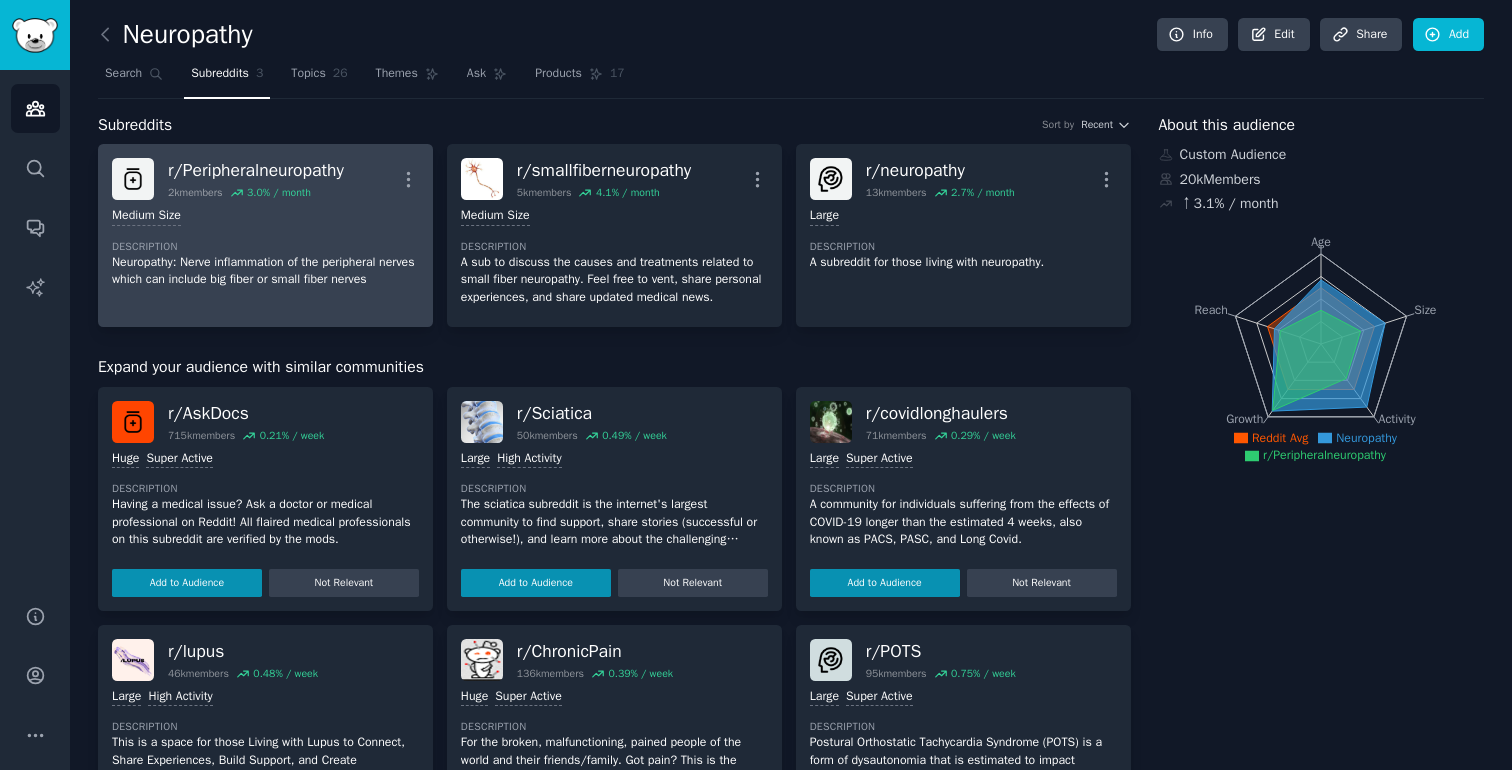 click on "r/ Peripheralneuropathy" at bounding box center (256, 170) 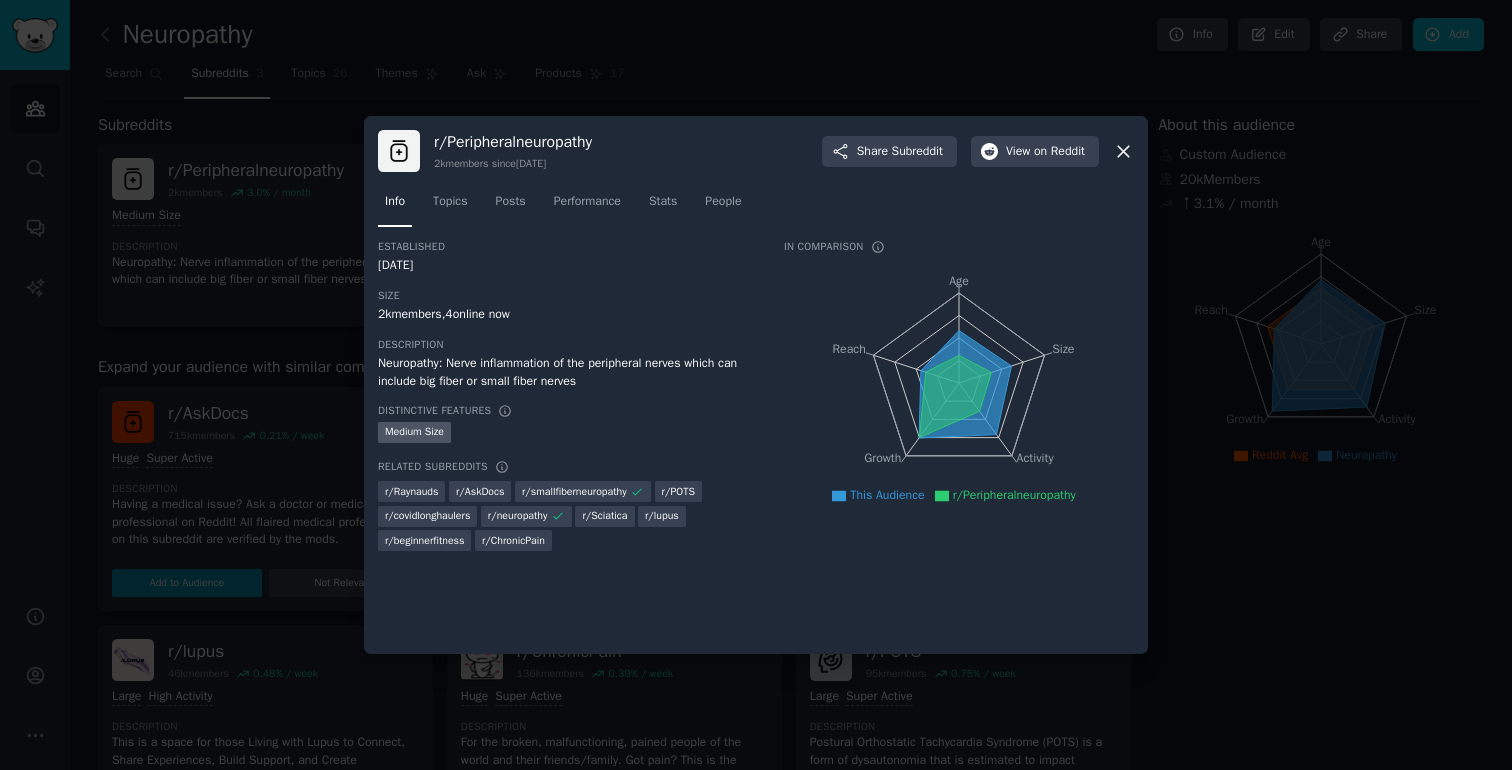 click on "r/ Peripheralneuropathy" at bounding box center (513, 142) 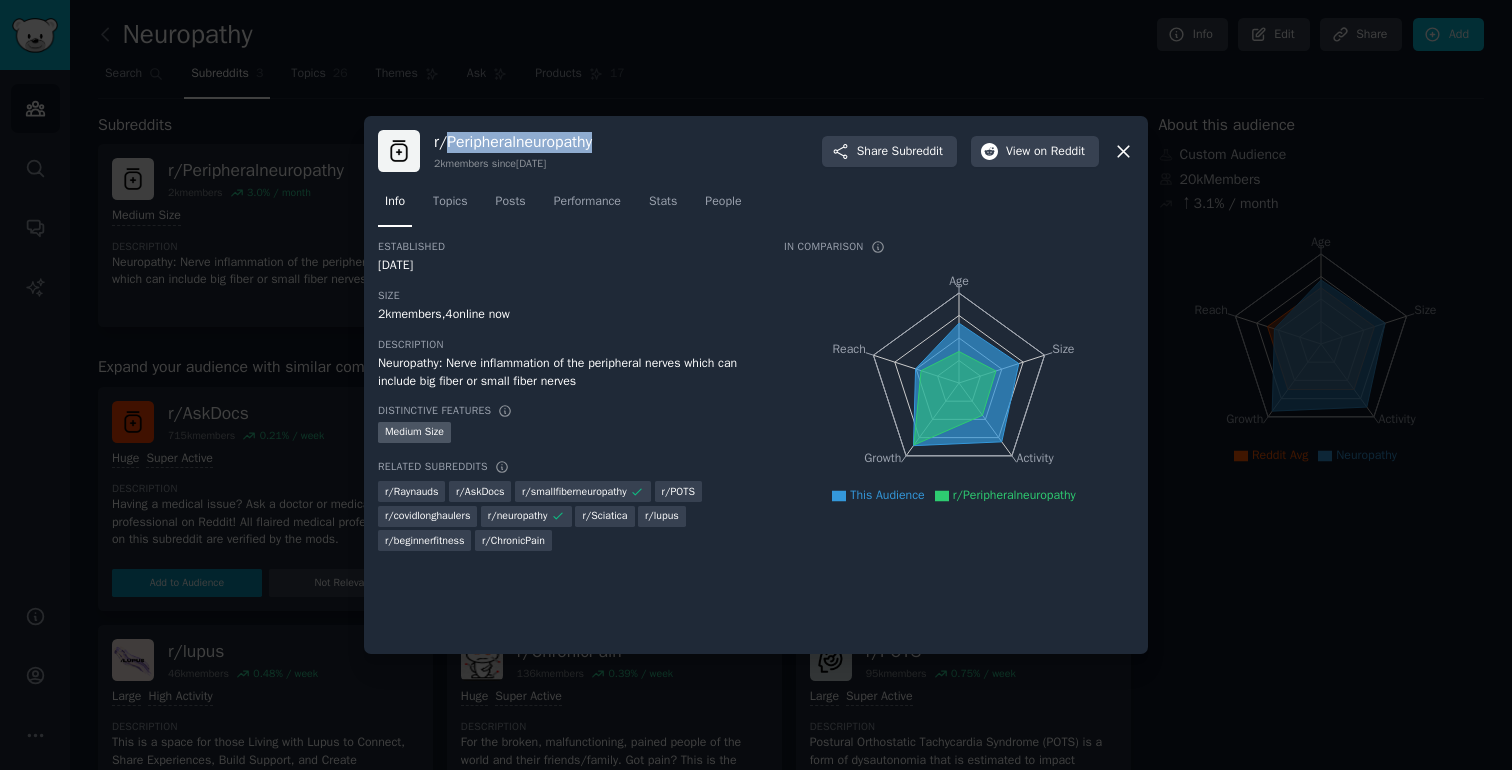 click on "r/ Peripheralneuropathy" at bounding box center [513, 142] 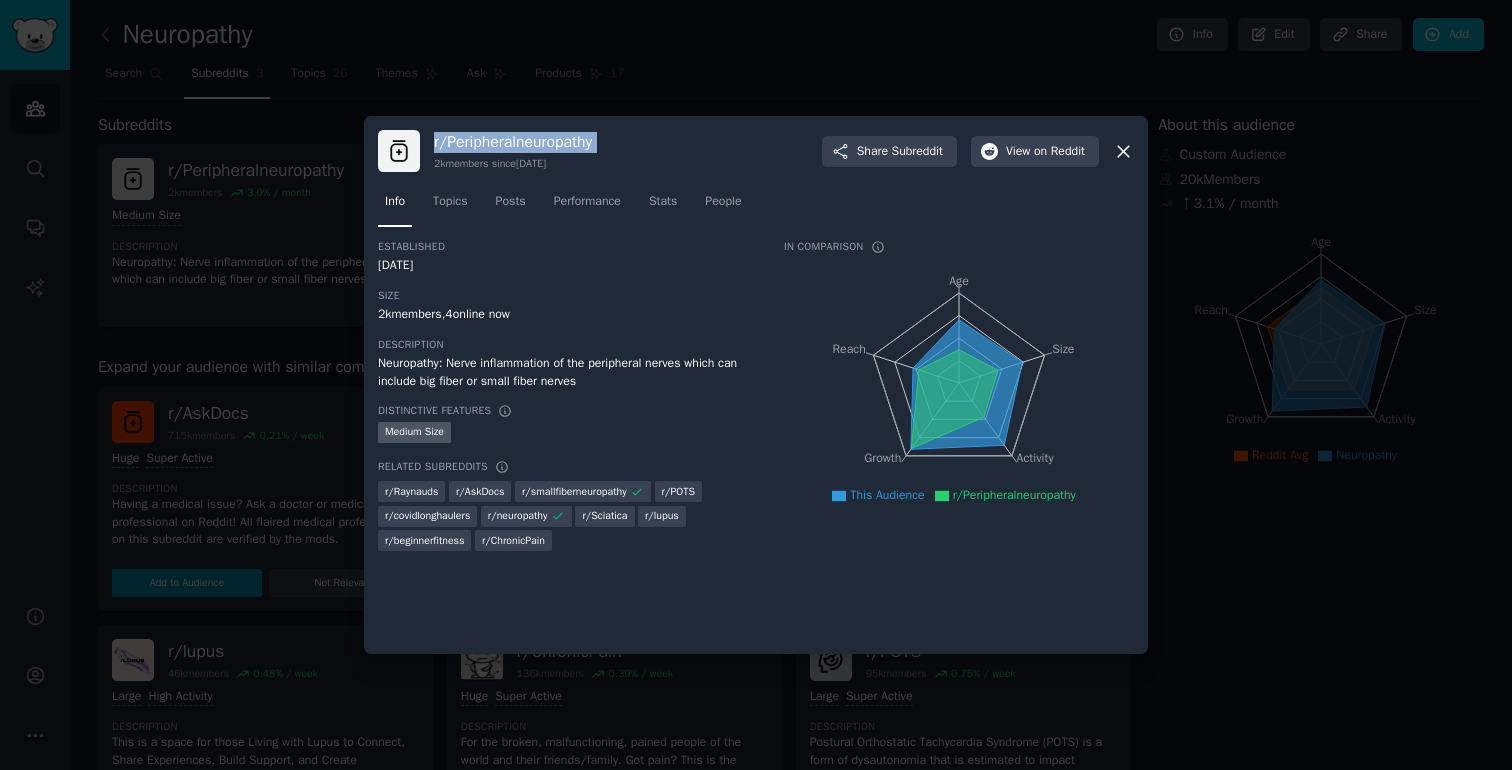click on "r/ Peripheralneuropathy" at bounding box center (513, 142) 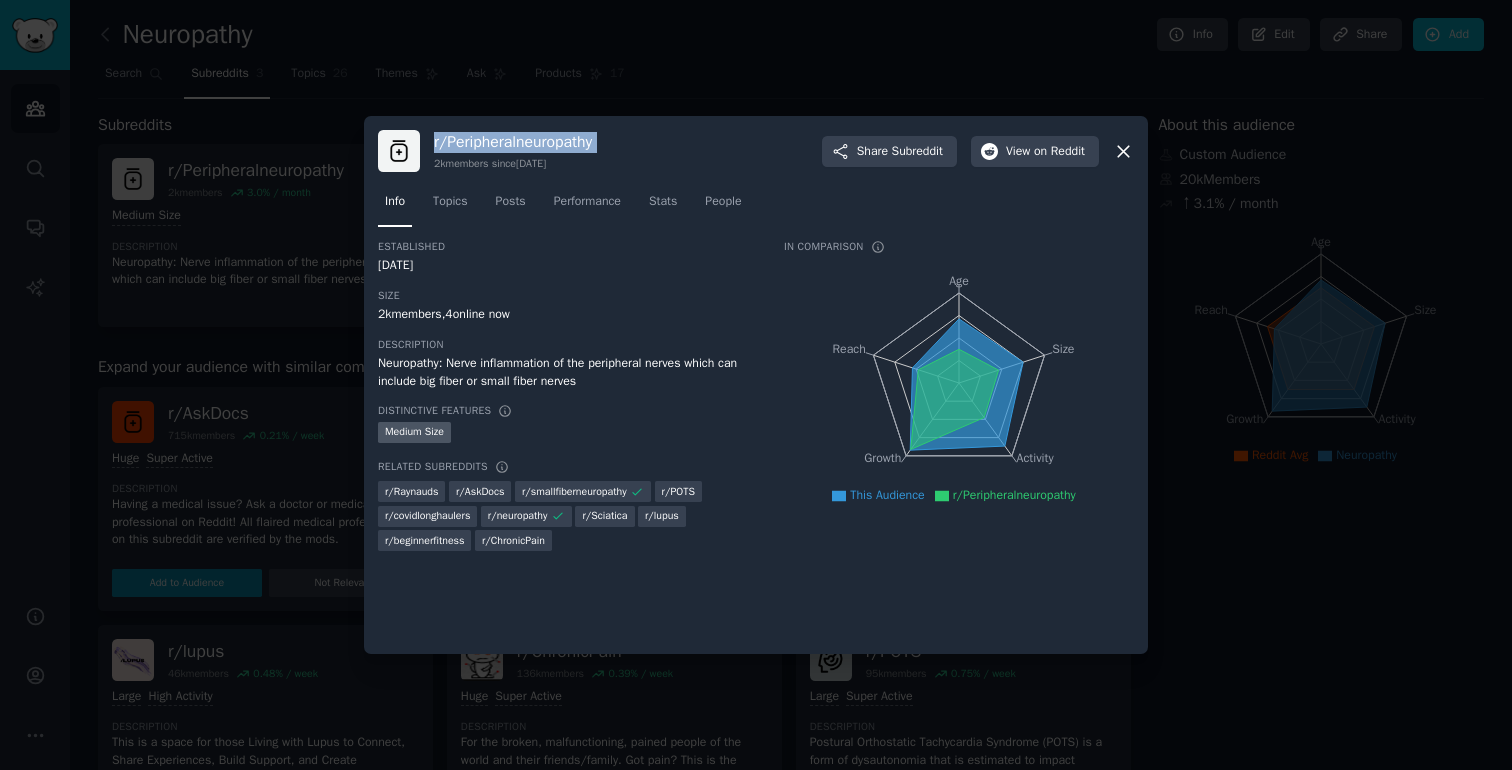 copy on "r/ Peripheralneuropathy" 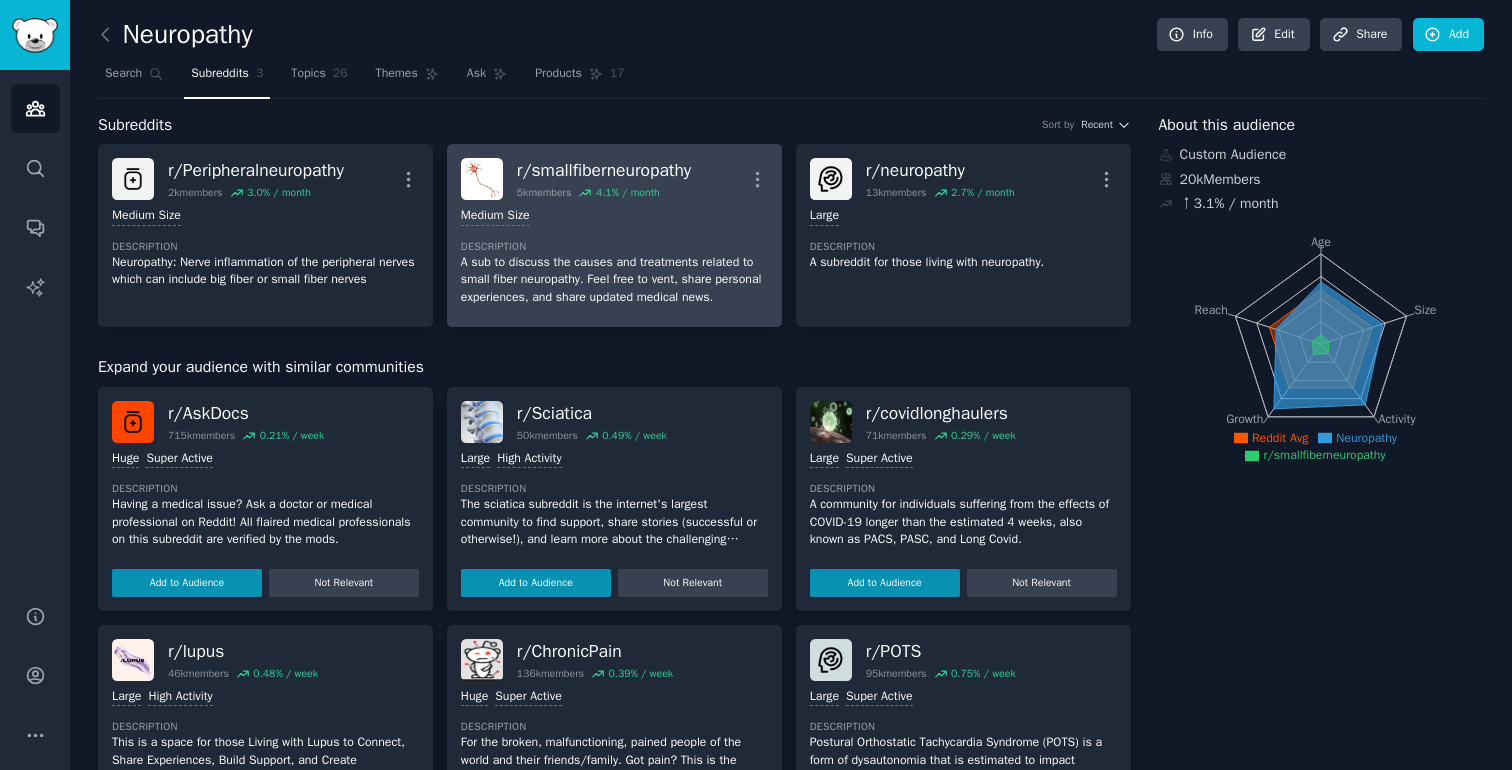 click on "A sub to discuss the causes and treatments related to small fiber neuropathy. Feel free to vent, share personal experiences, and share updated medical news." at bounding box center [614, 280] 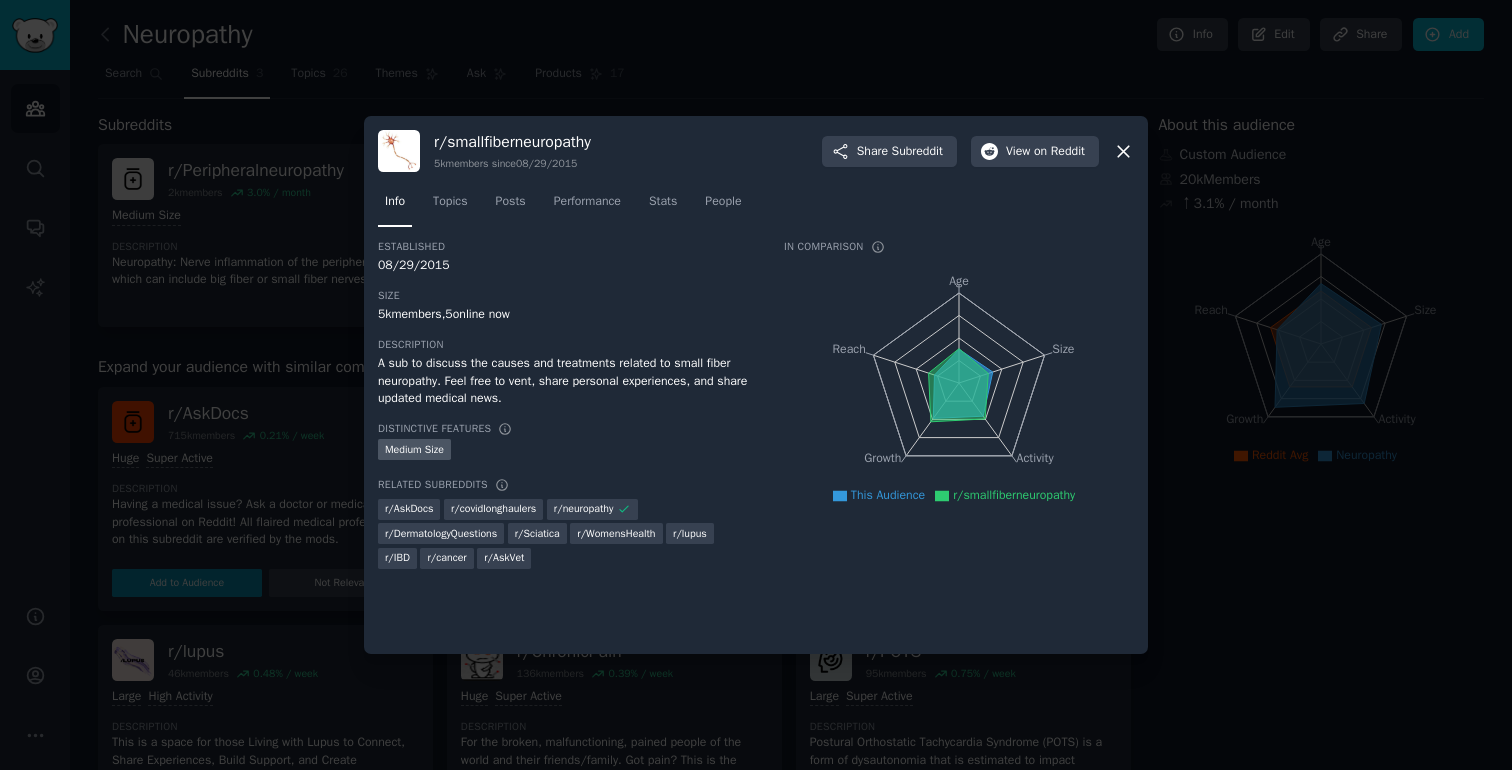 click on "r/ smallfiberneuropathy" at bounding box center [512, 142] 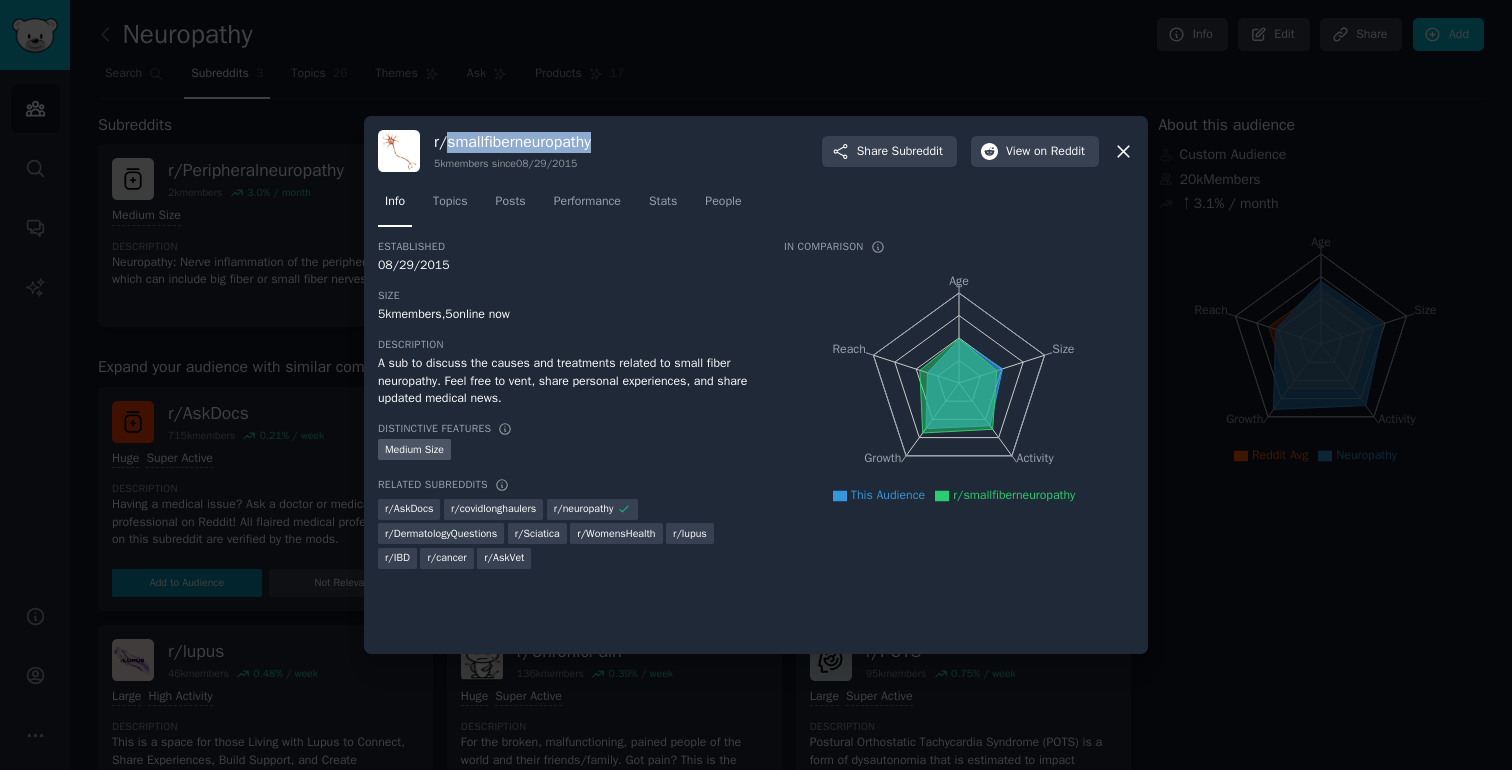 click on "r/ smallfiberneuropathy" at bounding box center [512, 142] 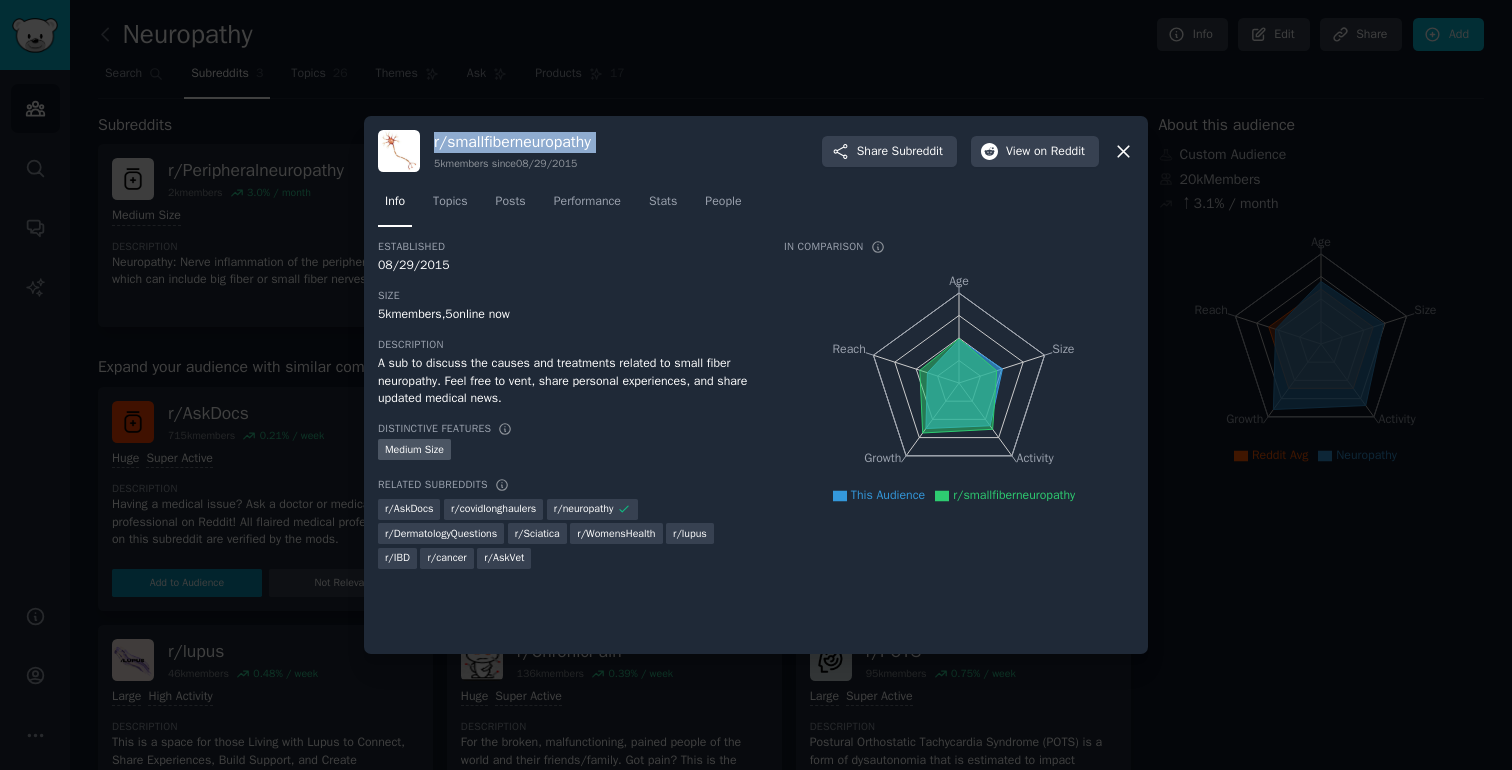 click on "r/ smallfiberneuropathy" at bounding box center [512, 142] 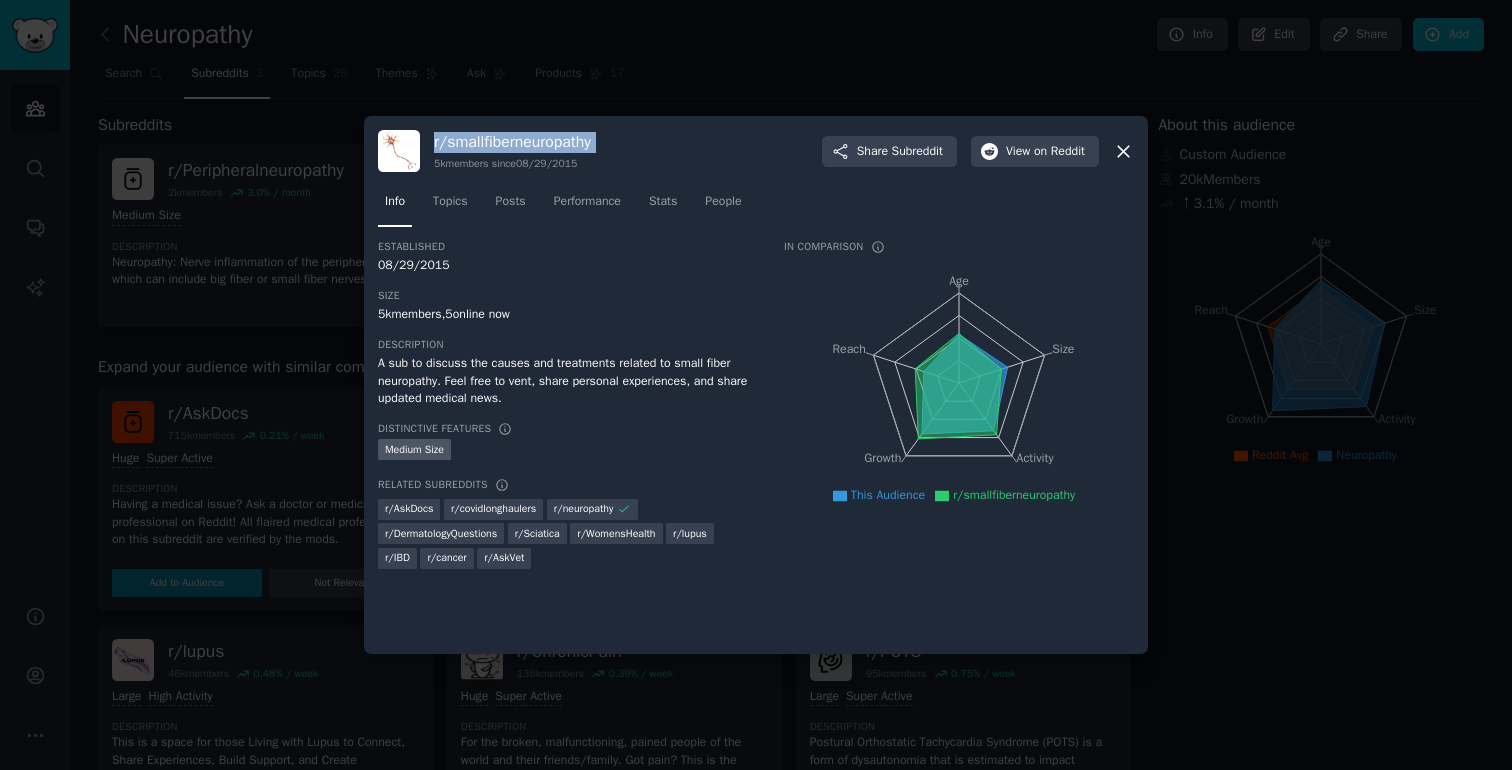 copy on "r/ smallfiberneuropathy" 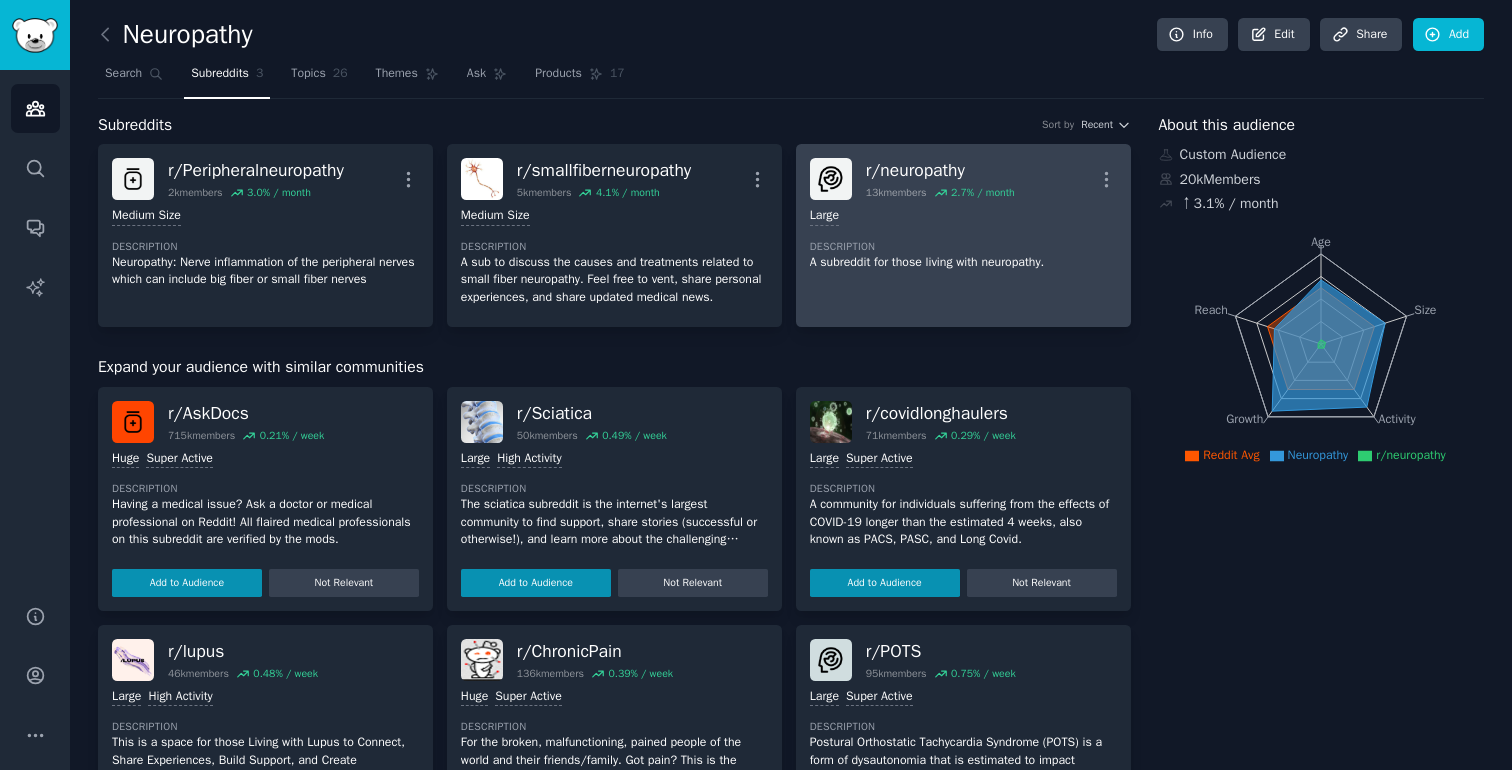 click on "Large" at bounding box center [963, 216] 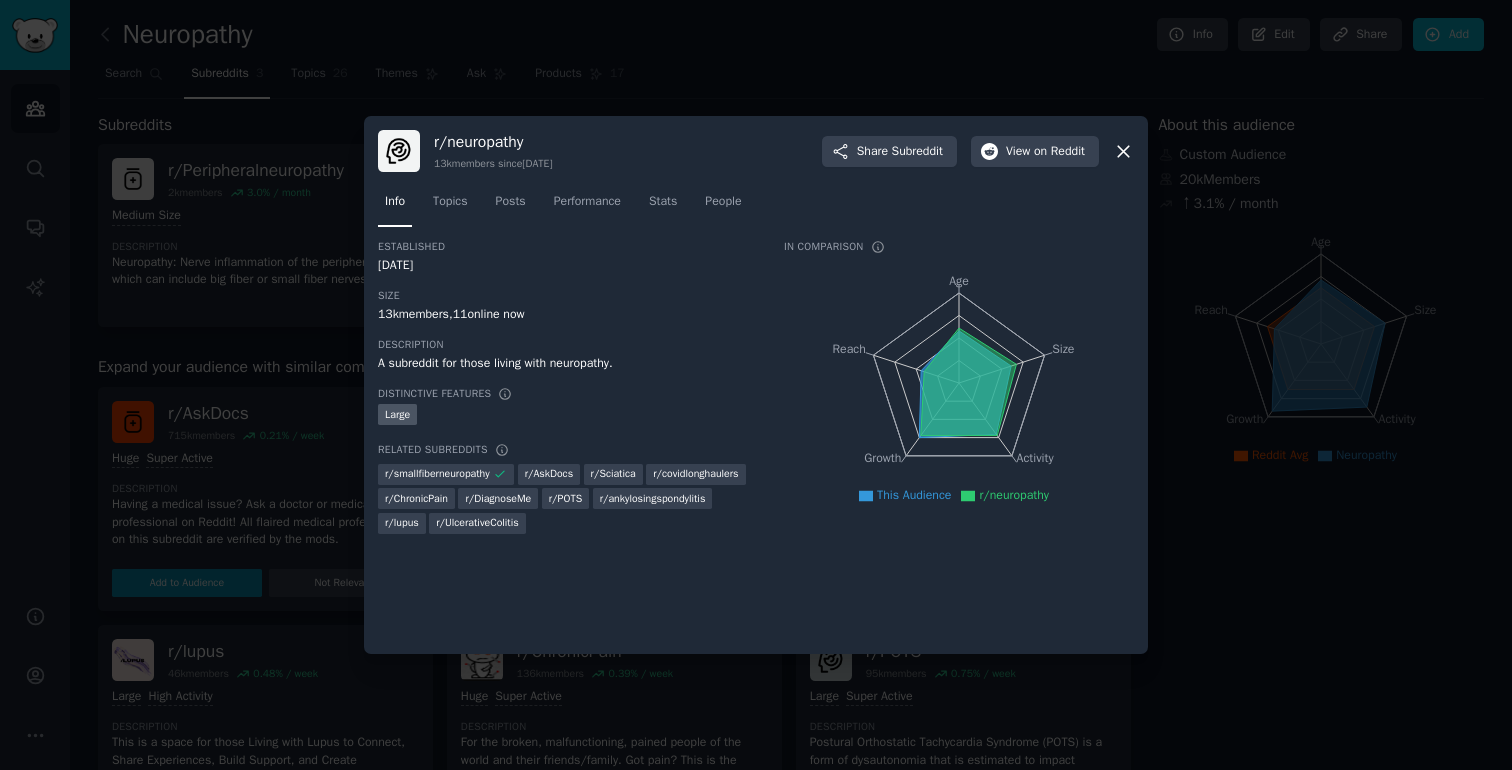 click on "r/ neuropathy" at bounding box center [493, 142] 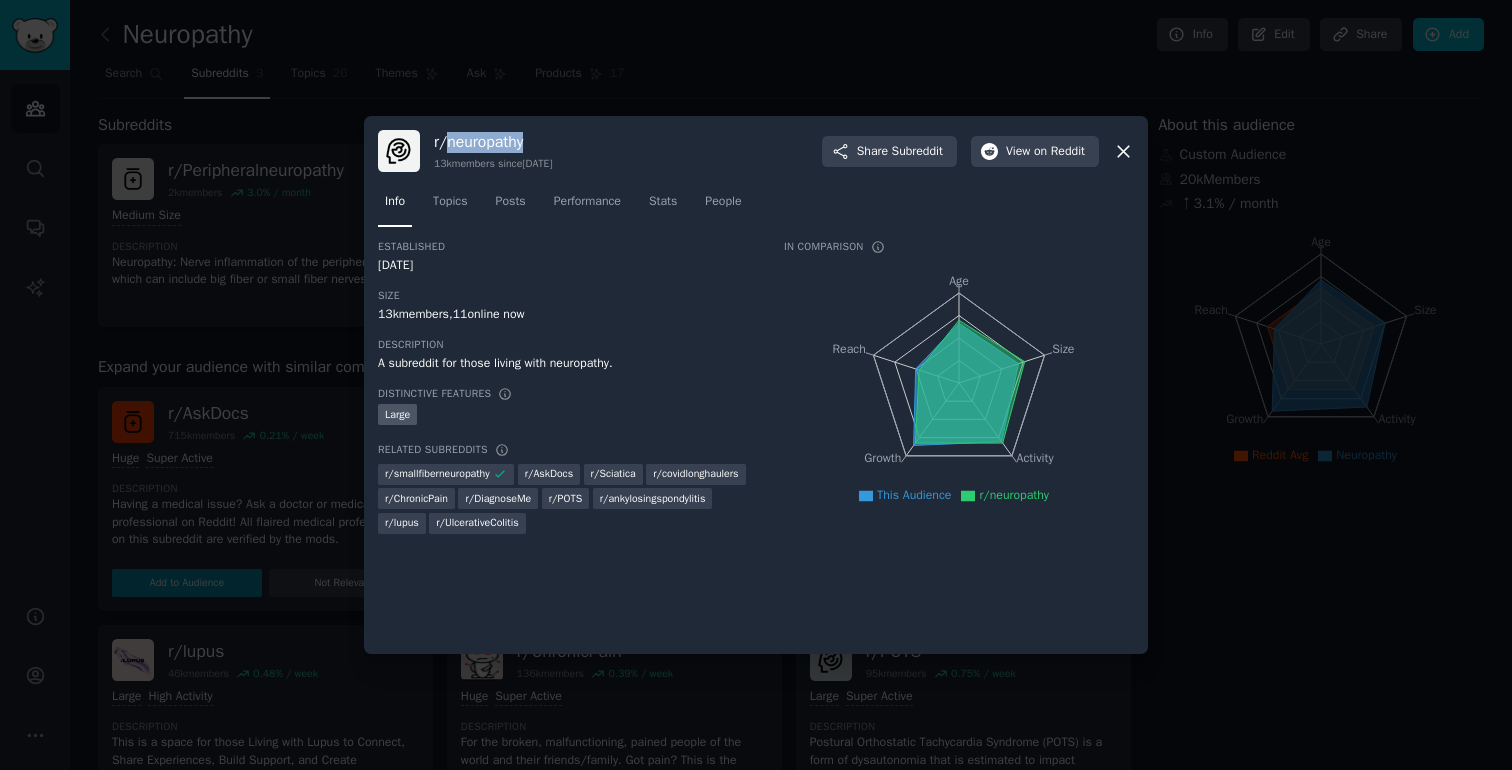 click on "r/ neuropathy" at bounding box center [493, 142] 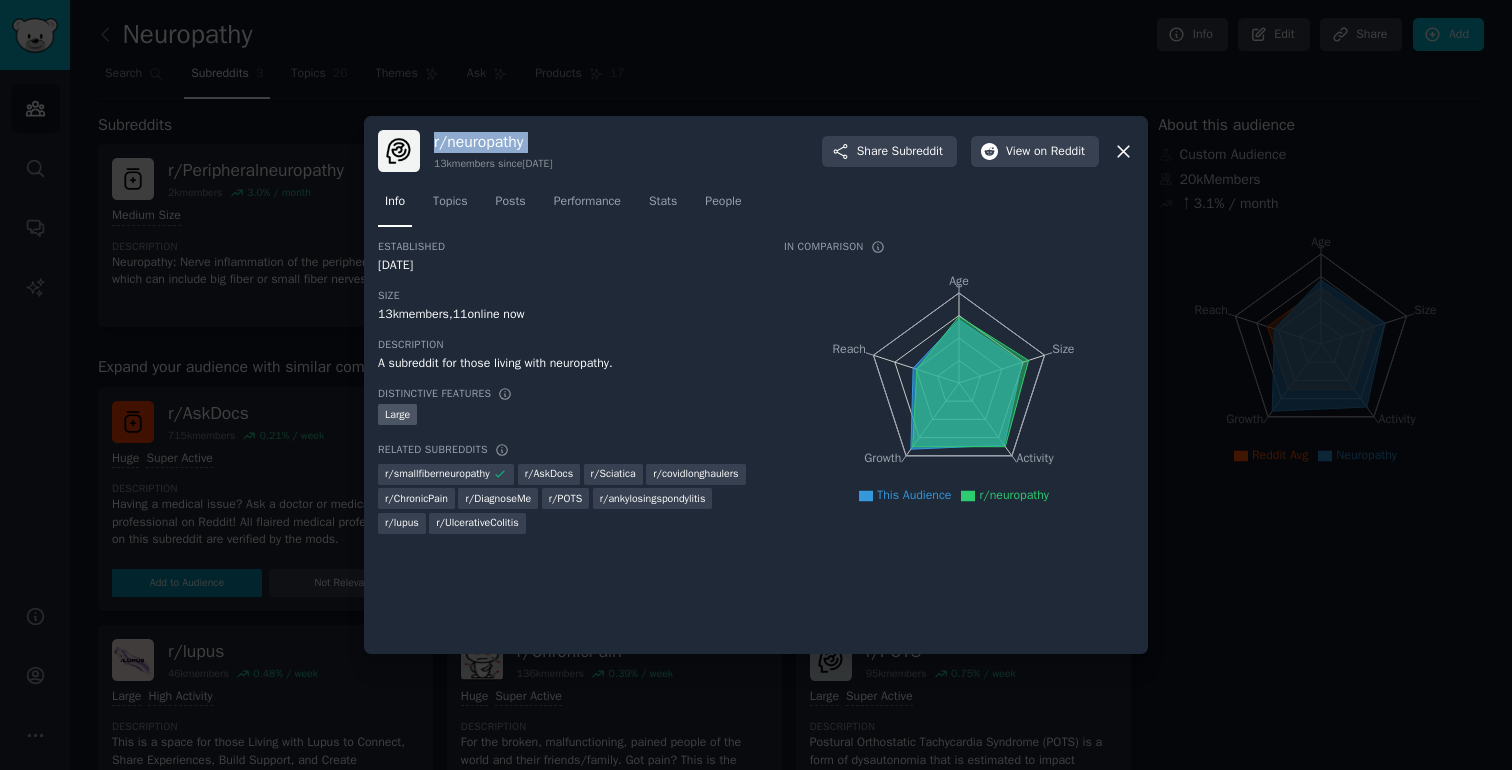 click on "r/ neuropathy" at bounding box center (493, 142) 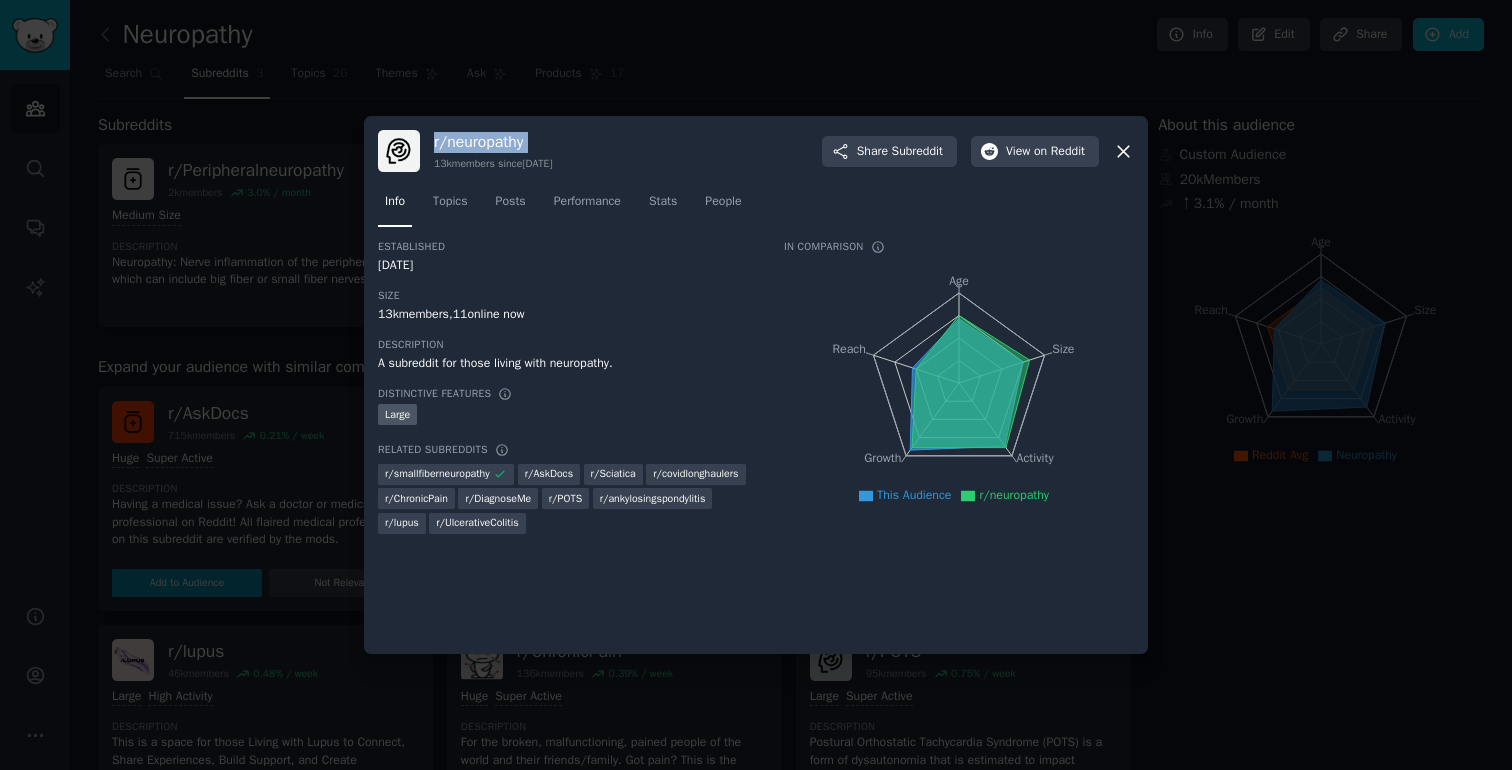 copy on "r/ neuropathy" 